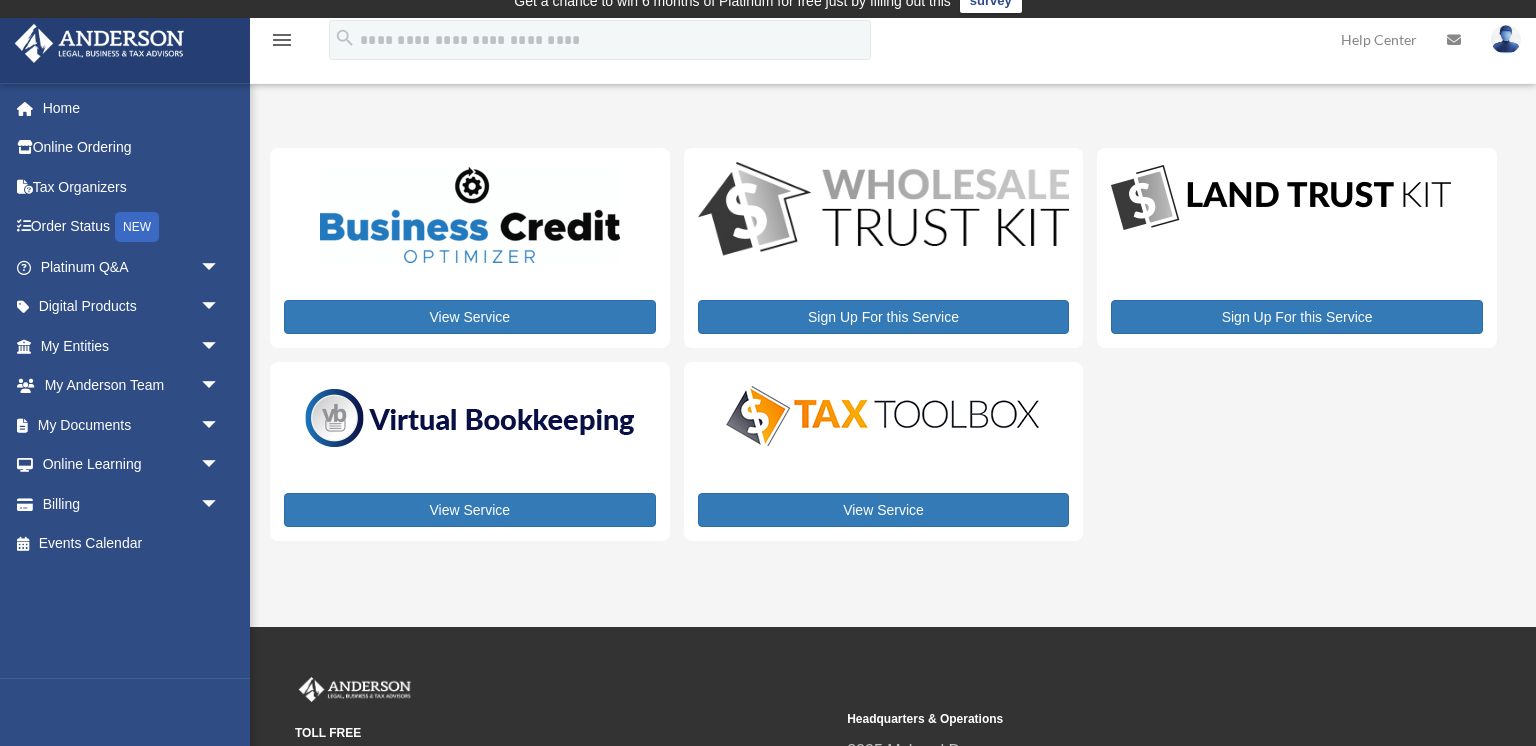 scroll, scrollTop: 0, scrollLeft: 0, axis: both 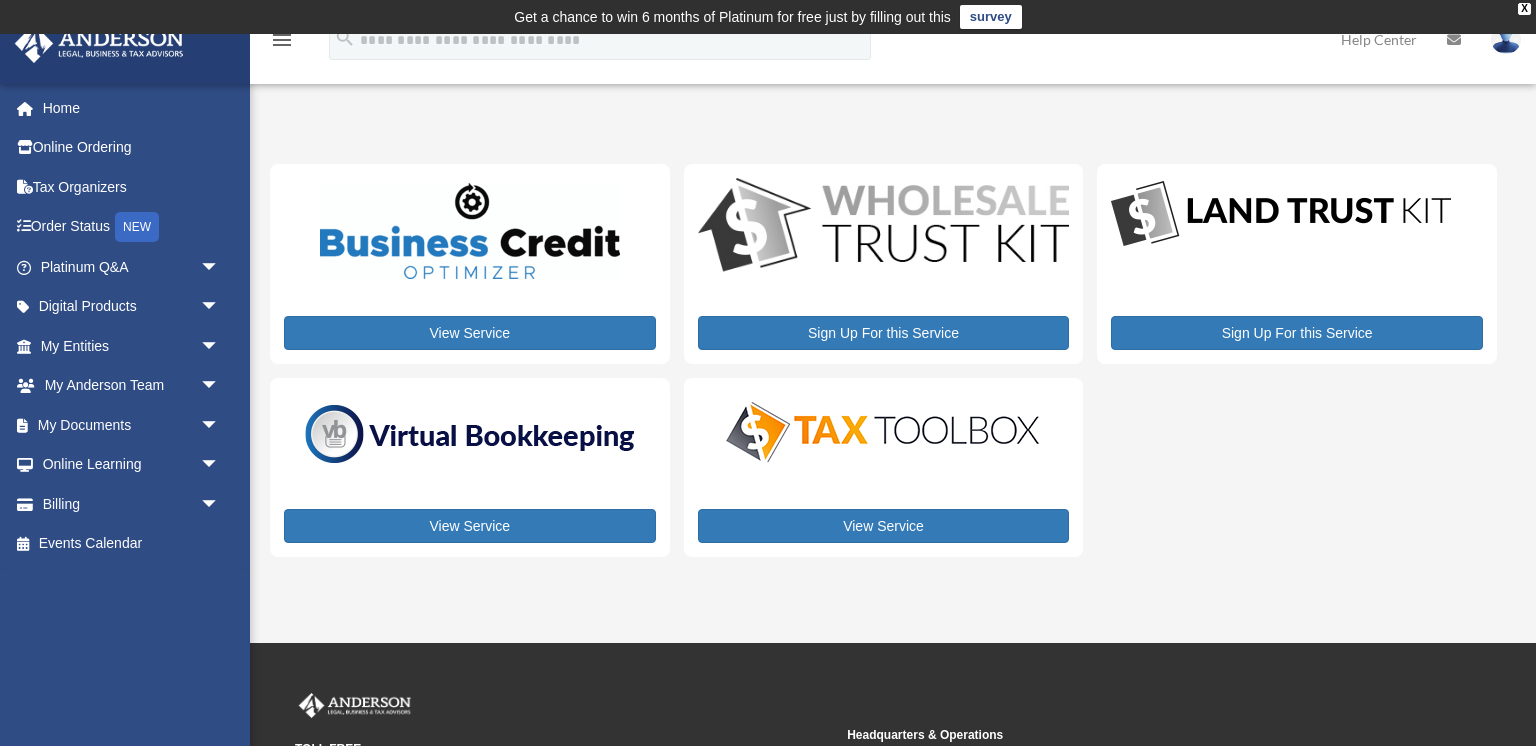 click on "My Services
date_range
Published on 			 Last updated August 8, 2024 July 2, 2020  by  Anderson Advisors
Anderson Advisors
Anderson Advisors Platinum Portal
https://platinumportal.andersonadvisors.com/wp-content/uploads/2021/01/aba-253-logo-white.png
Do you really want to log out?
Yes
No
Do you really want to log out?
Yes
No
View Service
Sign
Up For this Service" at bounding box center (890, 355) 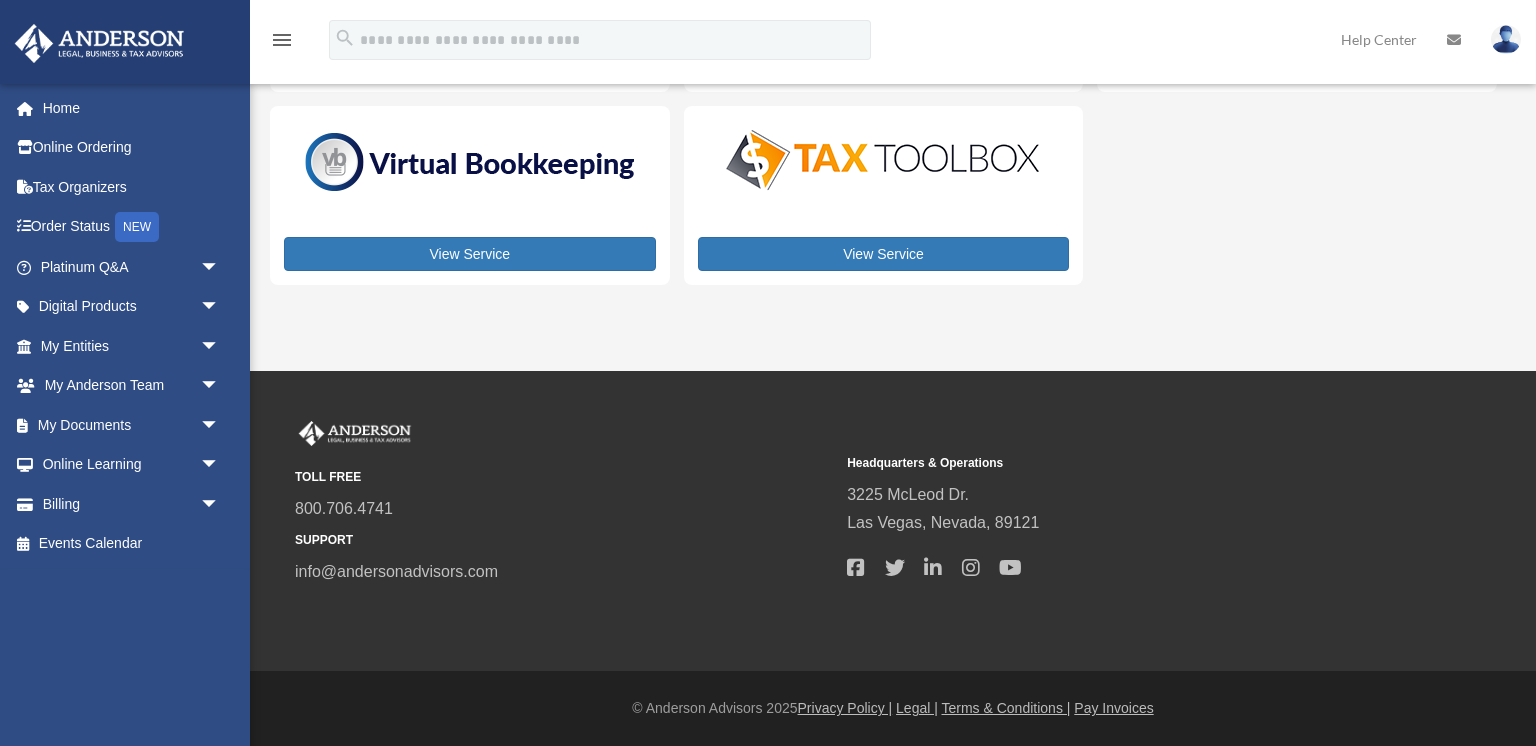 scroll, scrollTop: 0, scrollLeft: 0, axis: both 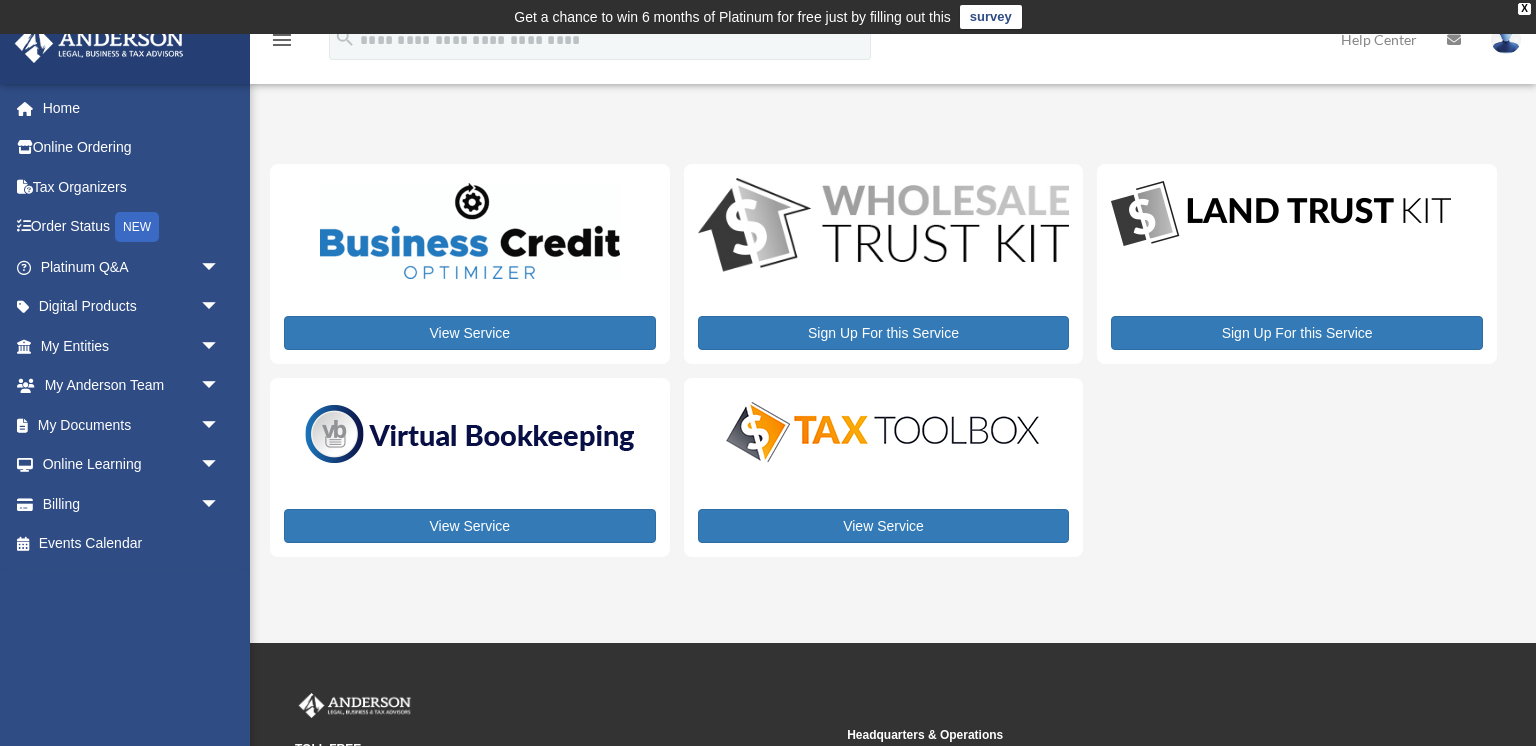 click on "View Service
Sign
Up For this Service
Sign
Up For this Service
View Service
View Service" at bounding box center (883, 360) 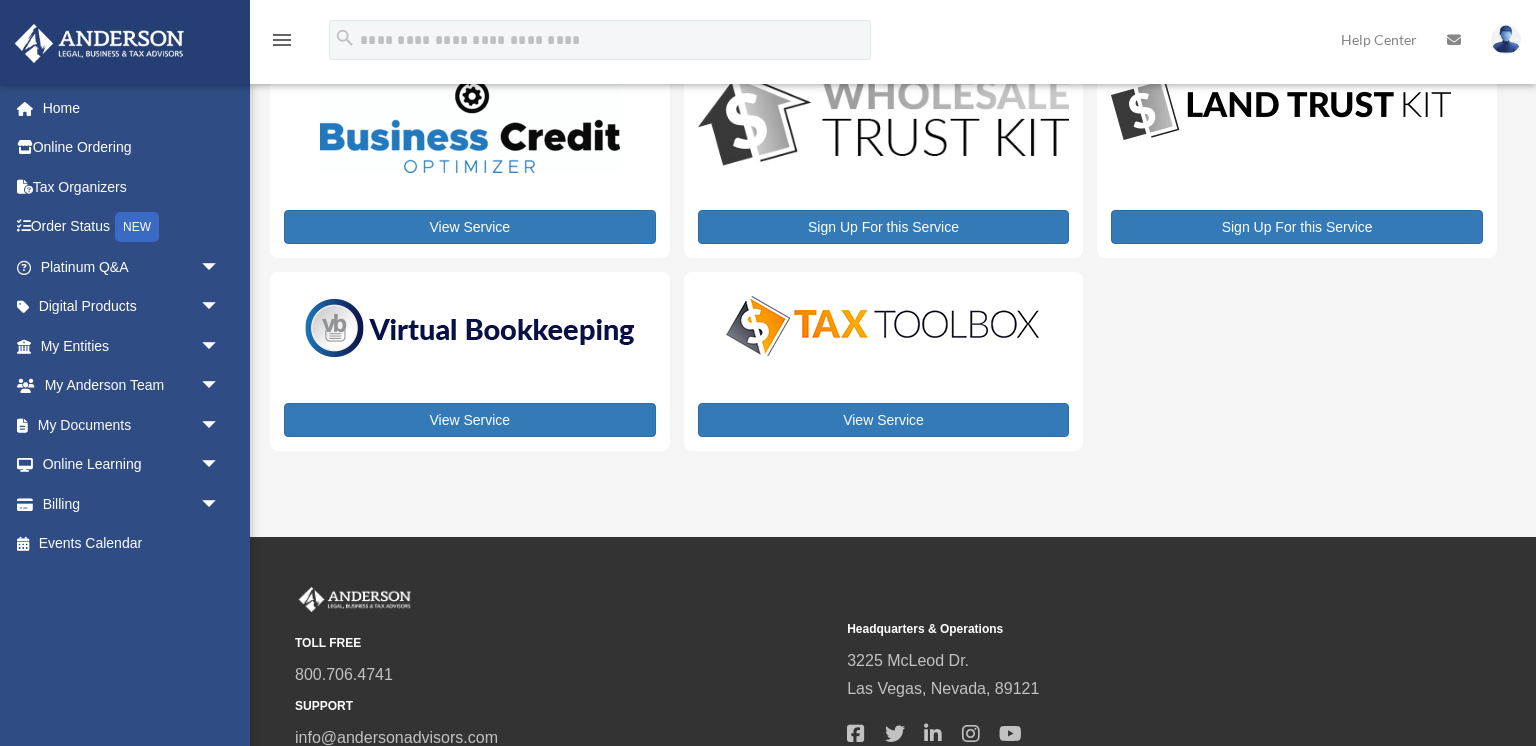 scroll, scrollTop: 94, scrollLeft: 0, axis: vertical 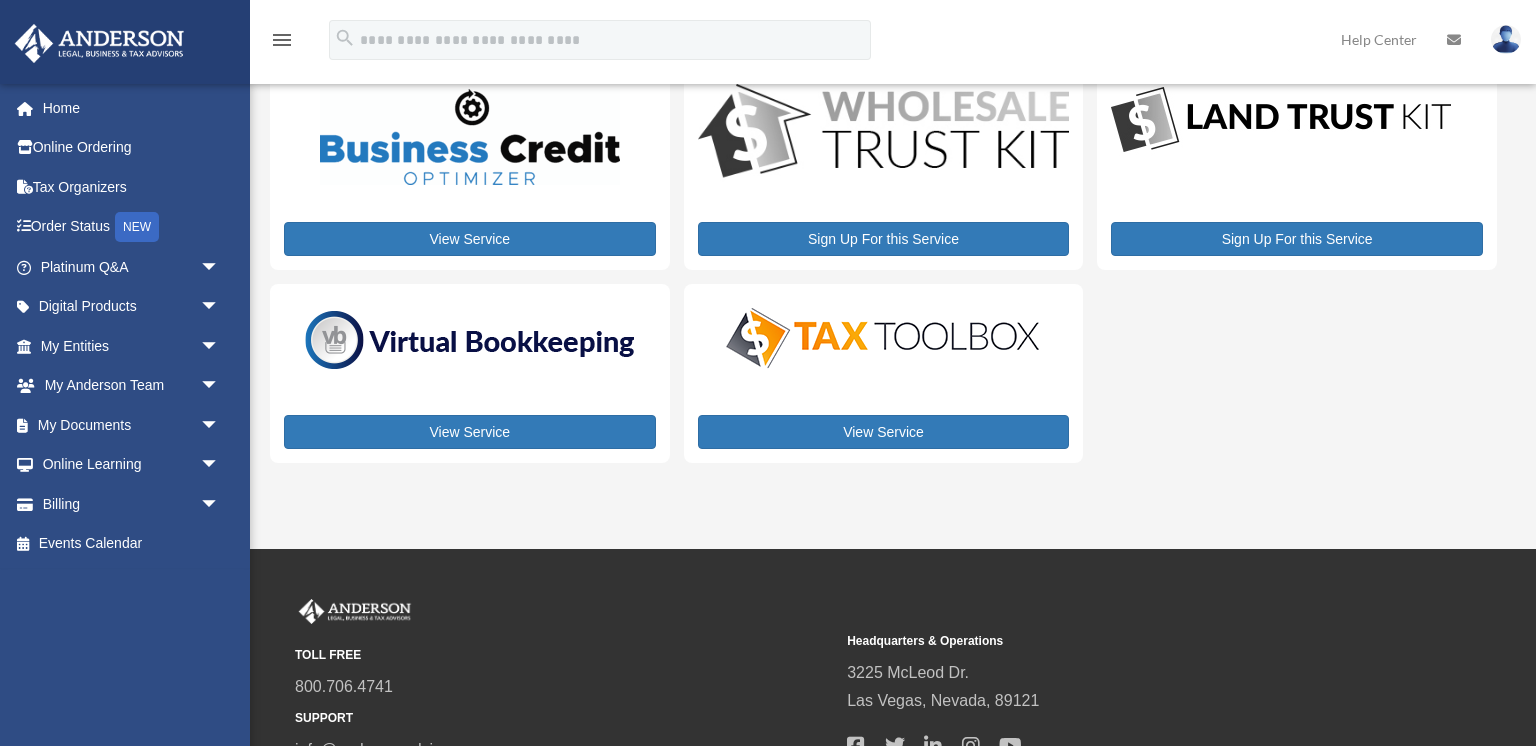 click on "View Service
Sign
Up For this Service
Sign
Up For this Service
View Service
View Service" at bounding box center (883, 266) 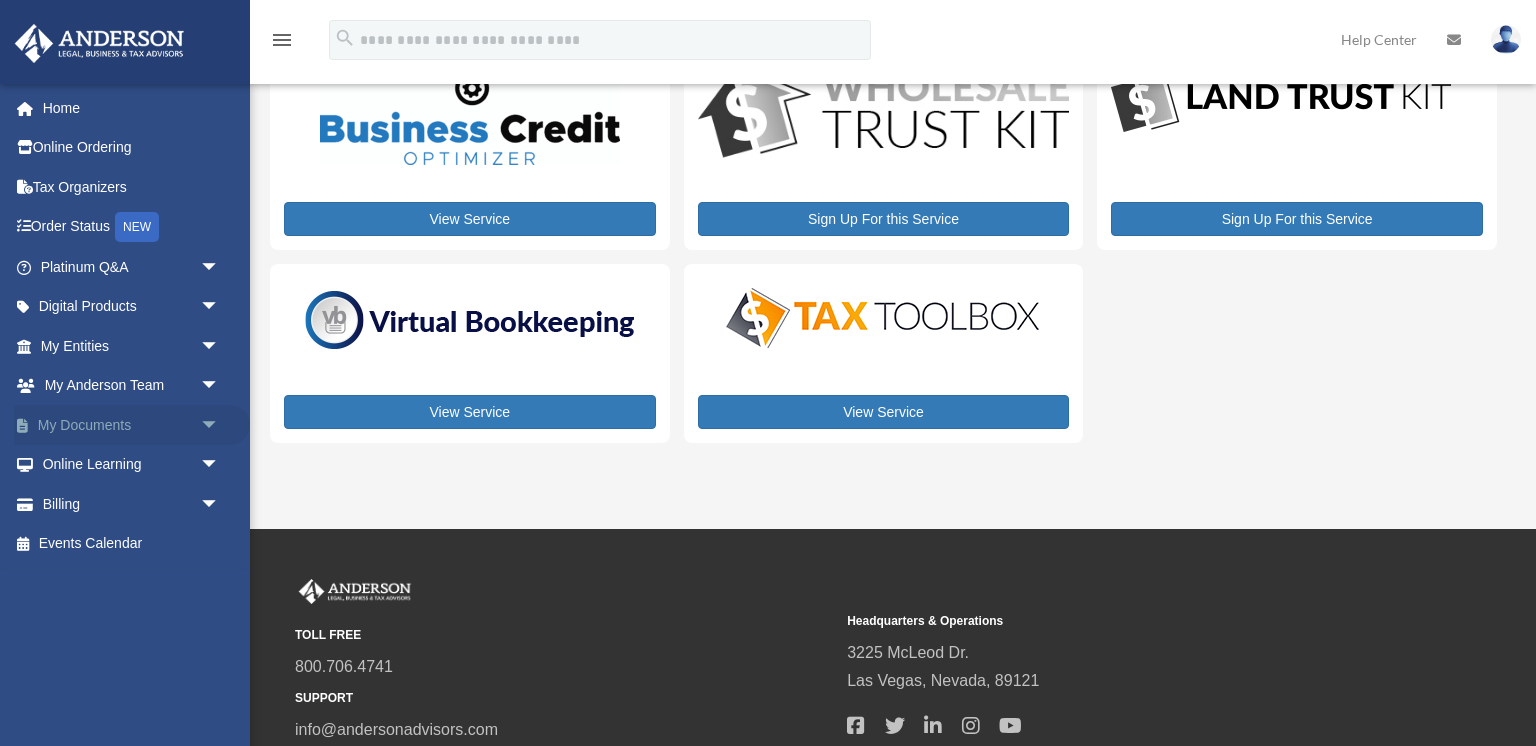 click on "arrow_drop_down" at bounding box center (220, 425) 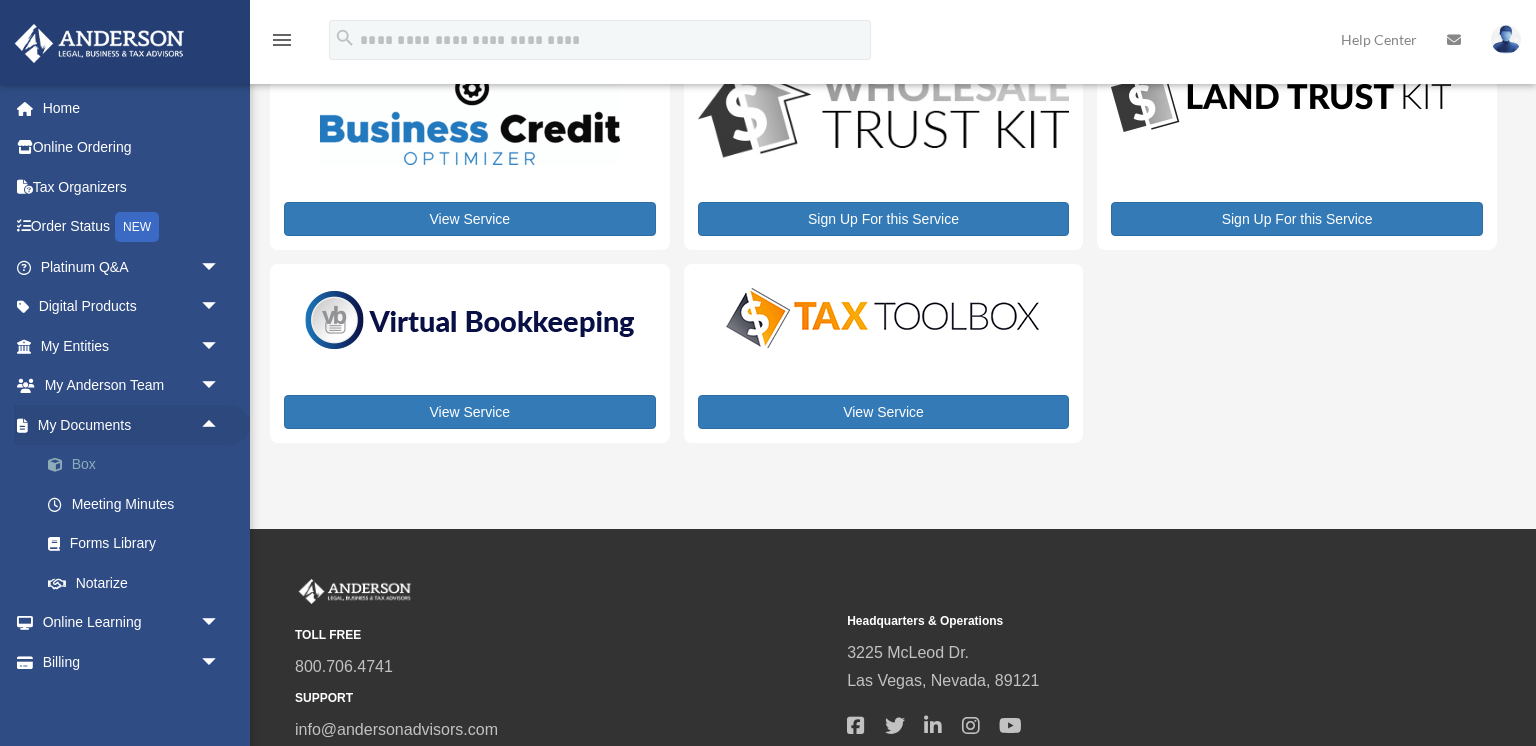 click on "Box" at bounding box center [139, 465] 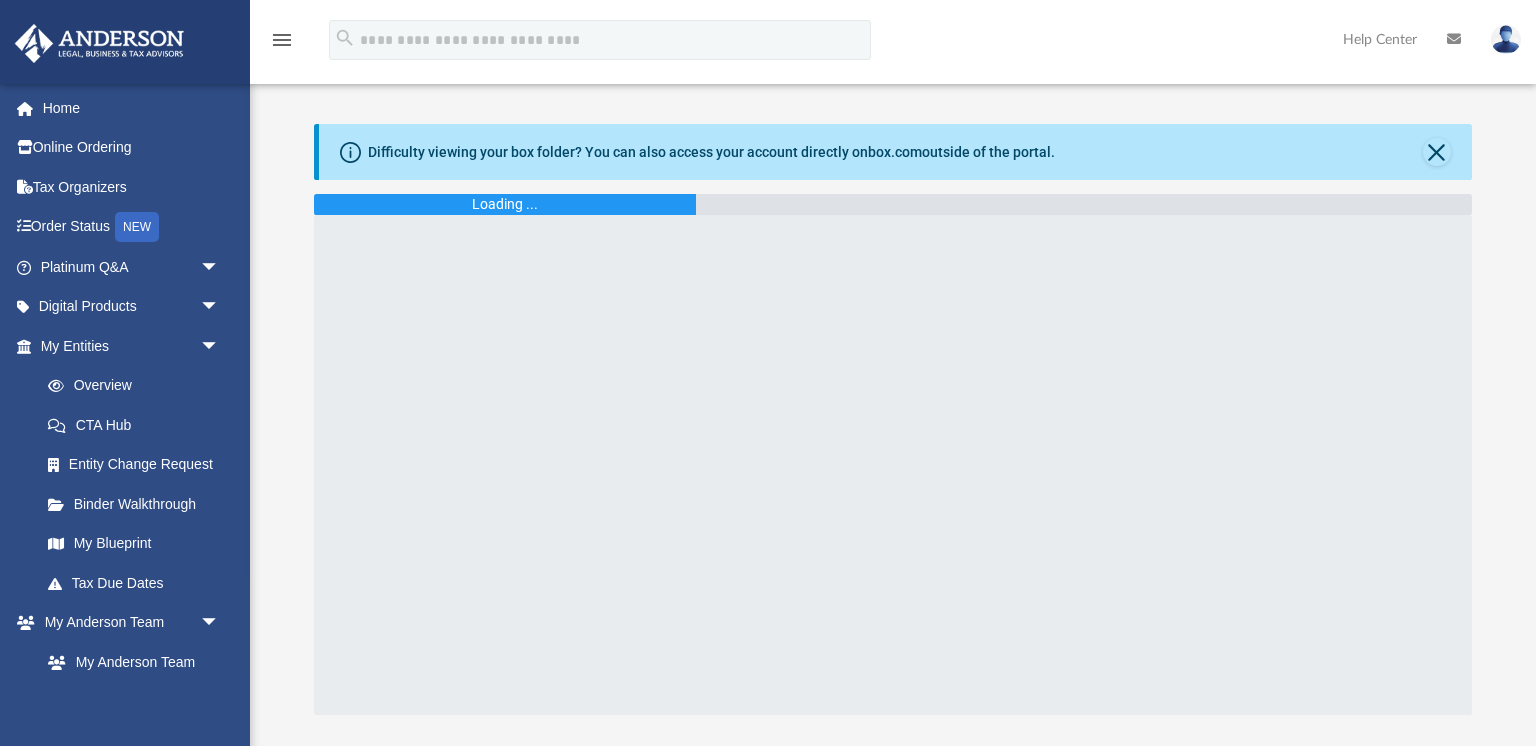 scroll, scrollTop: 0, scrollLeft: 0, axis: both 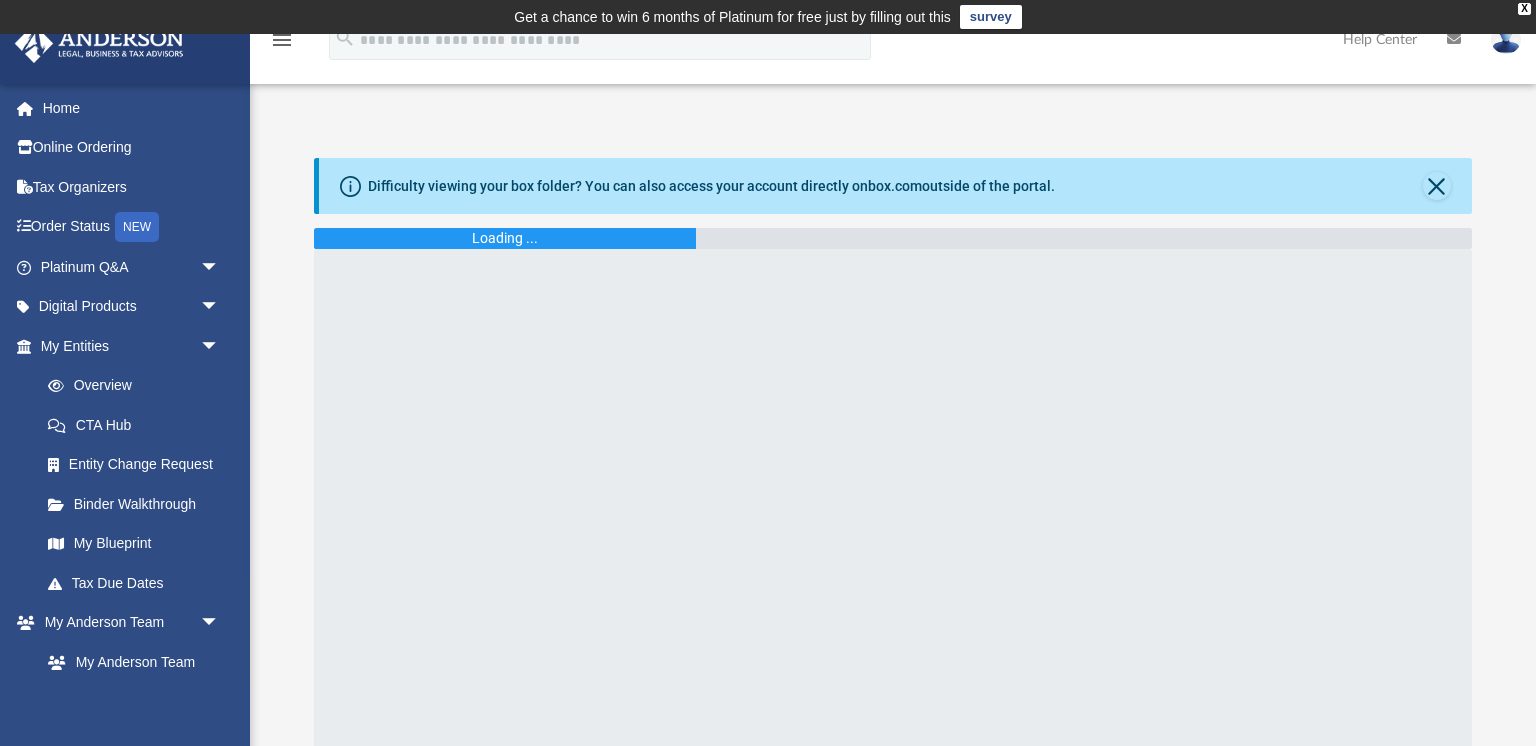 click on "Difficulty viewing your box folder? You can also access your account directly on  box.com  outside of the portal.  No Client Folder Found - Please contact   your team   for assistance.  Loading ..." at bounding box center [893, 453] 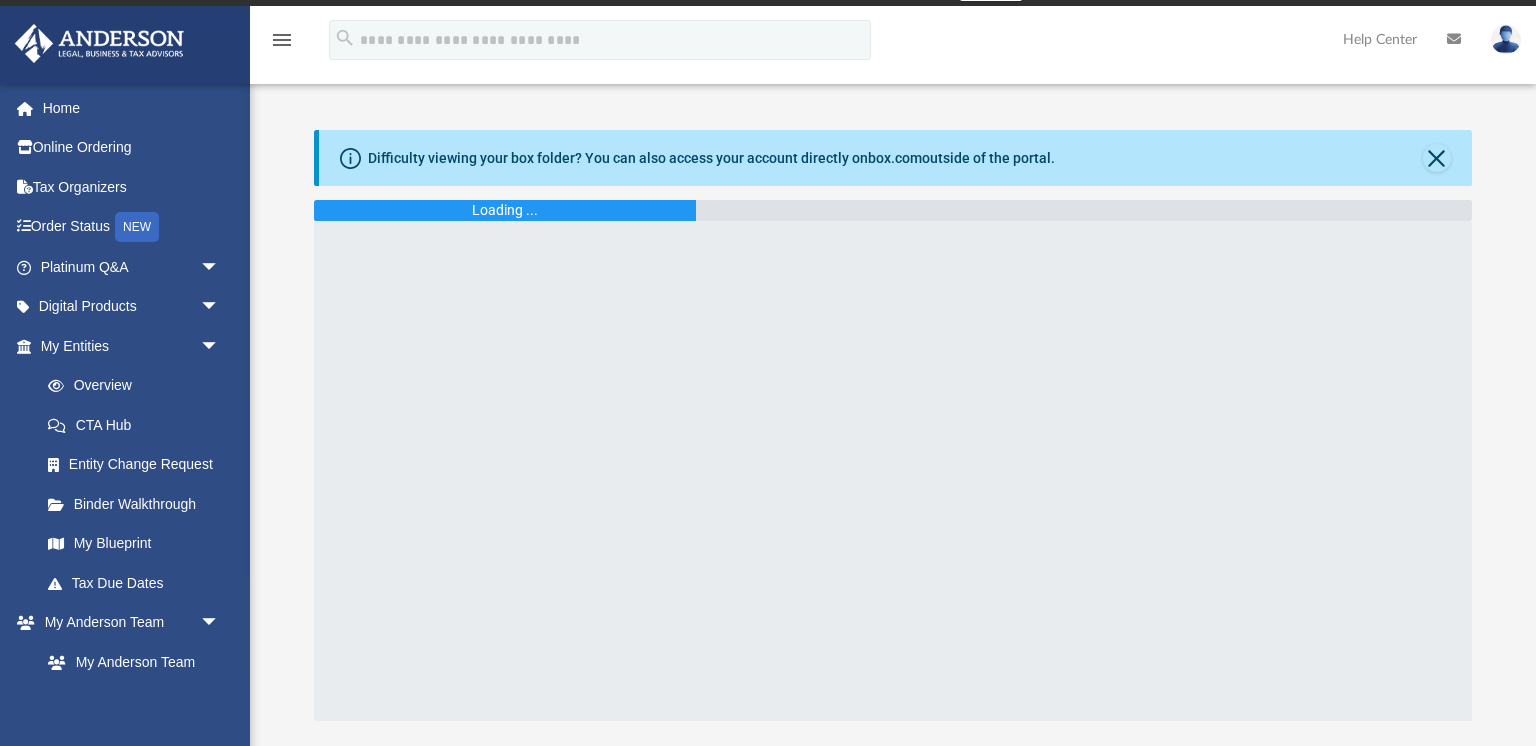 scroll, scrollTop: 35, scrollLeft: 0, axis: vertical 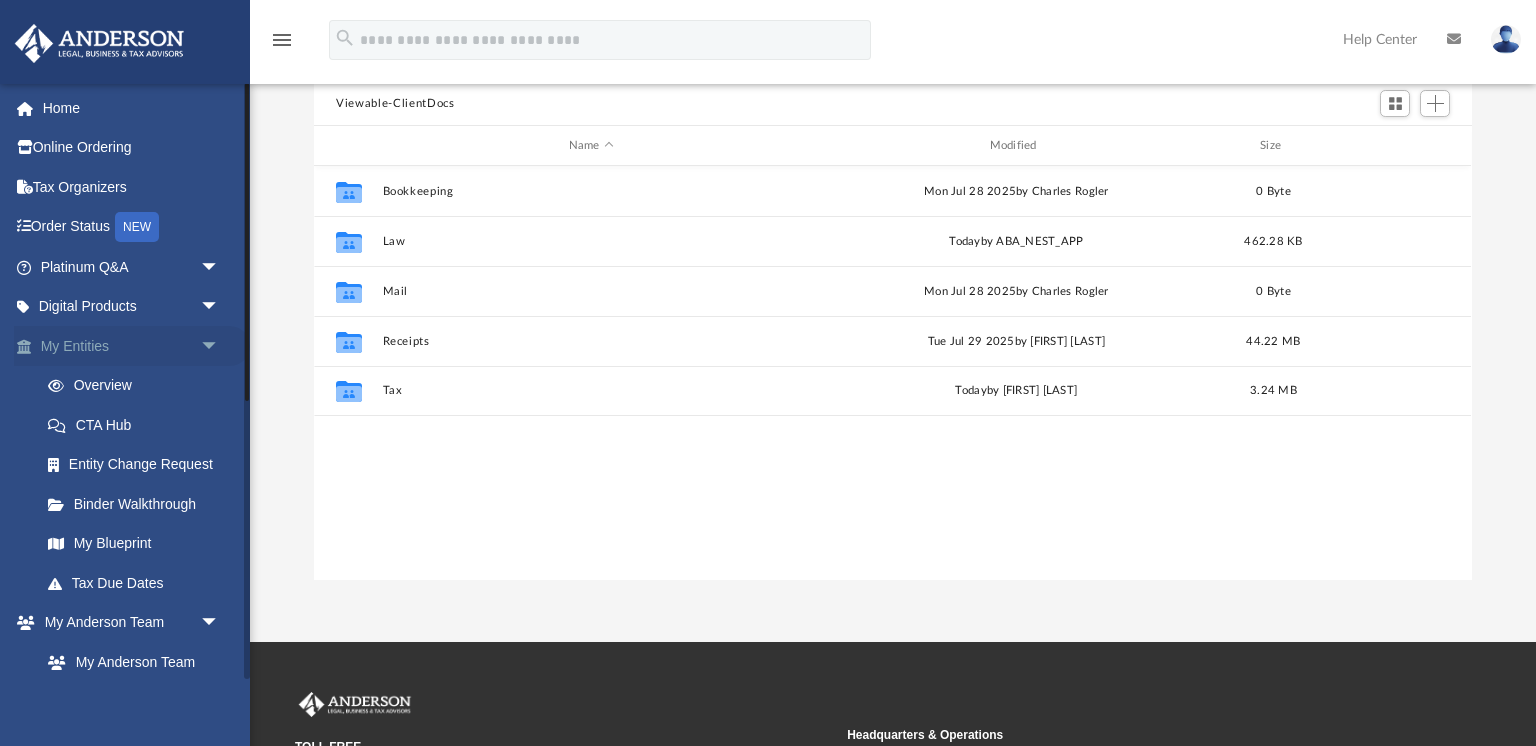 click on "arrow_drop_down" at bounding box center (220, 346) 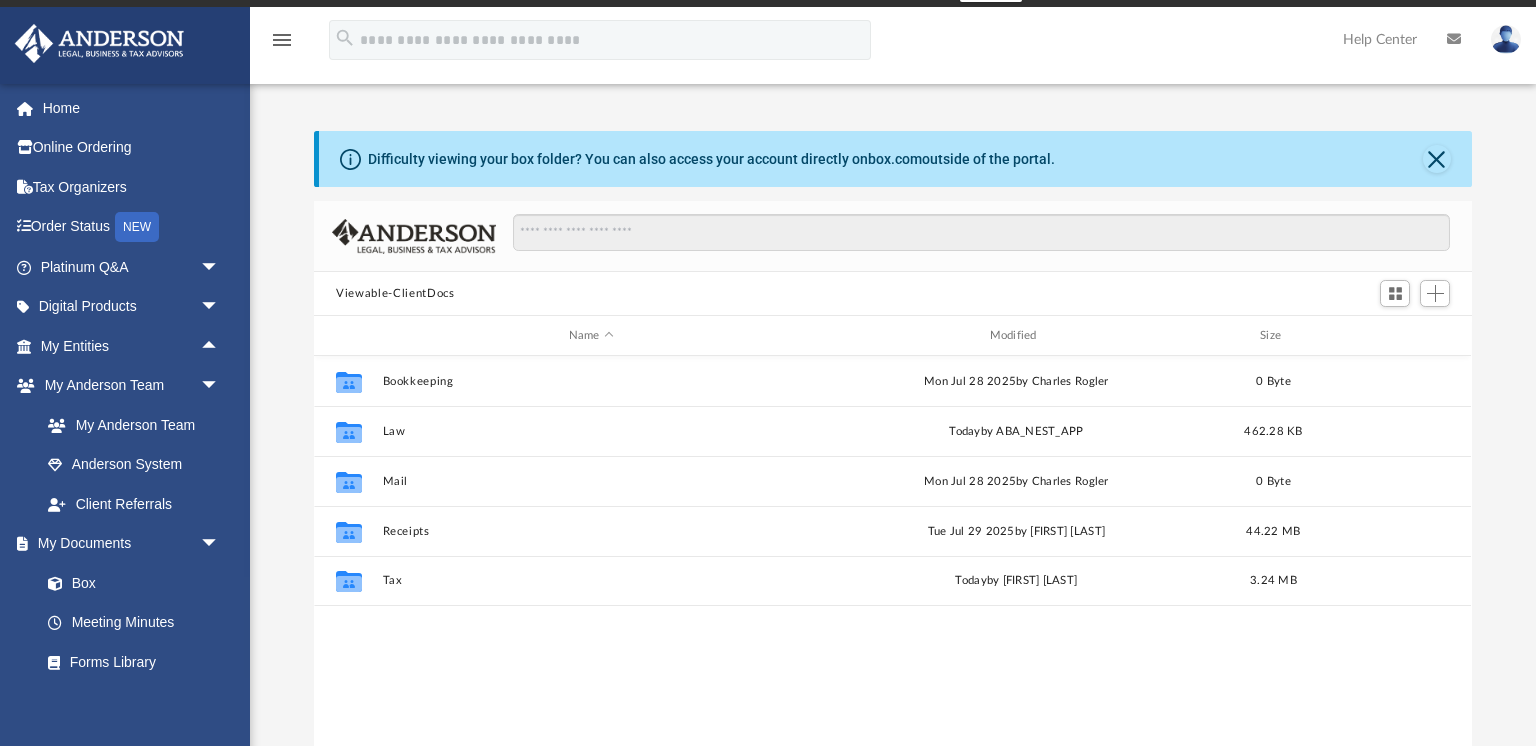 scroll, scrollTop: 0, scrollLeft: 0, axis: both 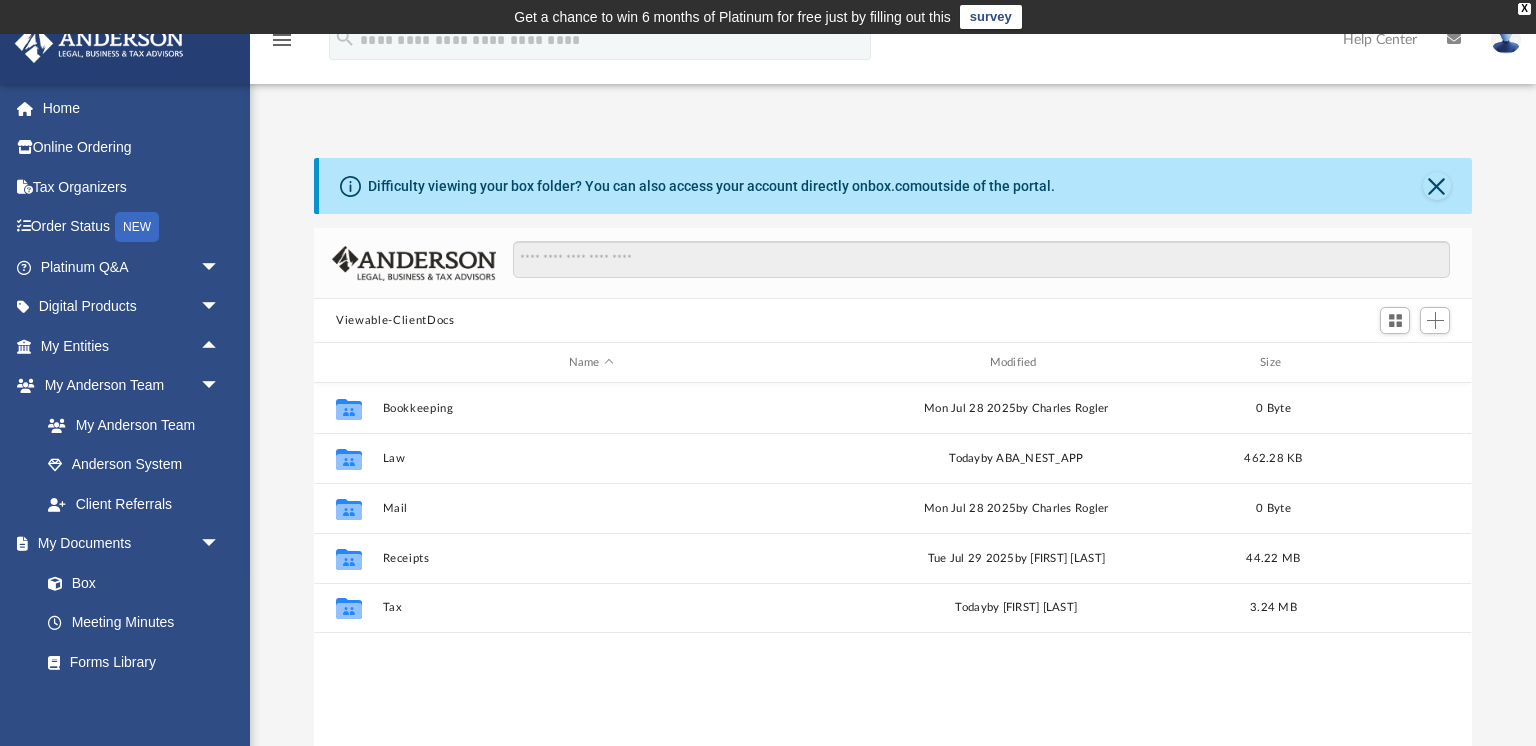click on "Difficulty viewing your box folder? You can also access your account directly on  box.com  outside of the portal.  No Client Folder Found - Please contact   your team   for assistance.  Viewable-ClientDocs Name    Modified    Size    Collaborated Folder Bookkeeping Mon Jul 28 2025  by Charles Rogler 0 Byte Collaborated Folder Law today  by ABA_NEST_APP 462.28 KB Collaborated Folder Mail Mon Jul 28 2025  by Charles Rogler 0 Byte Collaborated Folder Receipts Tue Jul 29 2025  by Nikhil Organti 44.22 MB Collaborated Folder Tax today  by Kathy Marks 3.24 MB Complete ..." at bounding box center [893, 477] 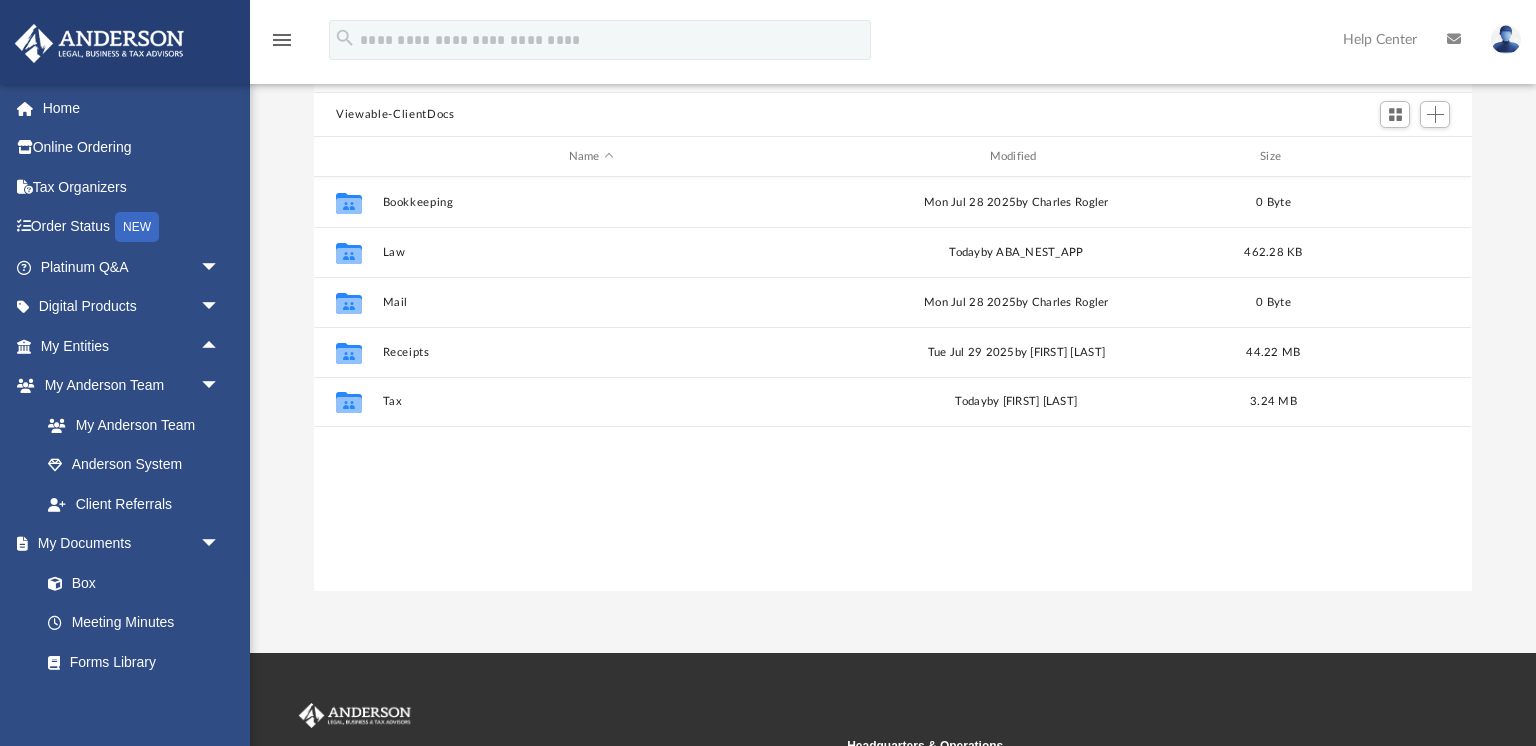 scroll, scrollTop: 208, scrollLeft: 0, axis: vertical 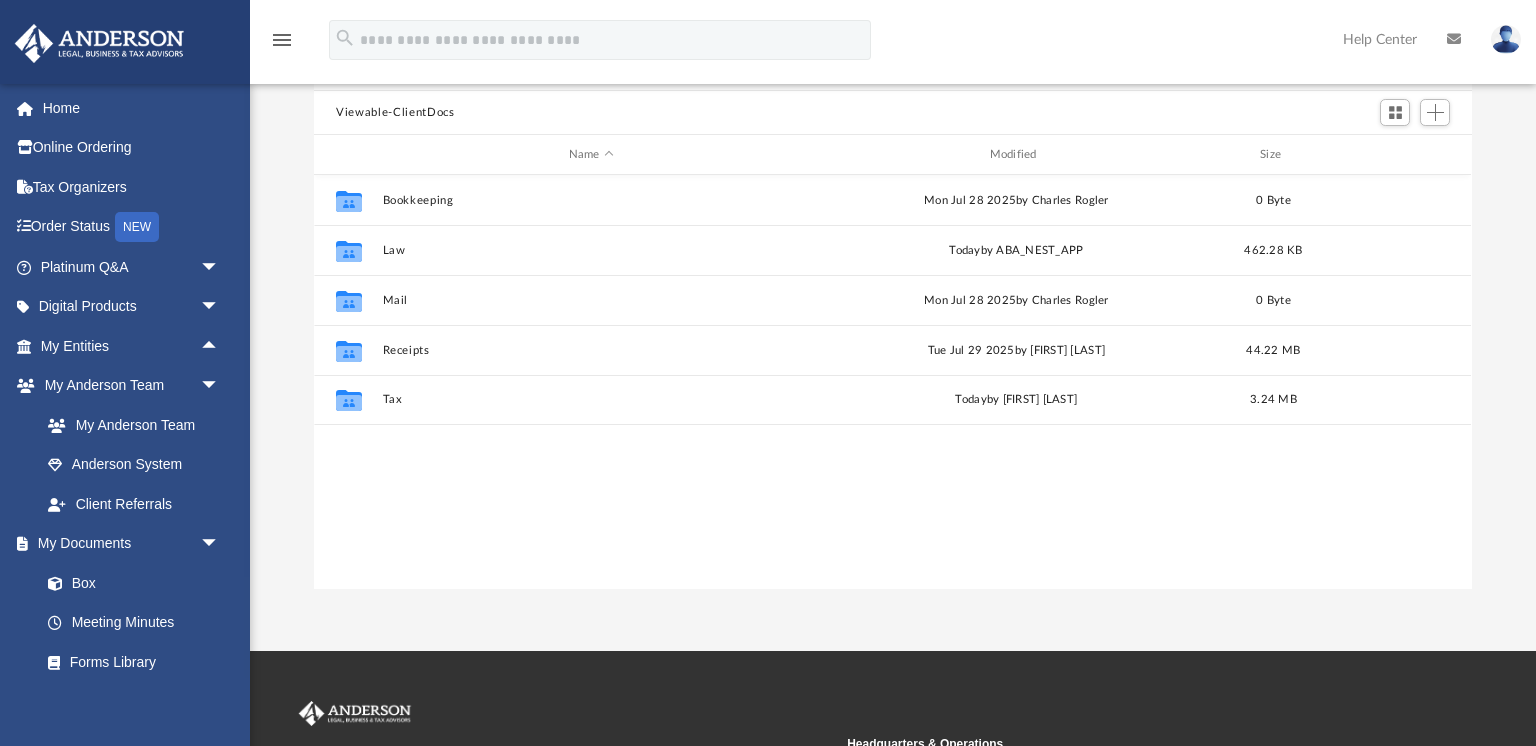 click on "Difficulty viewing your box folder? You can also access your account directly on  box.com  outside of the portal.  No Client Folder Found - Please contact   your team   for assistance.  Viewable-ClientDocs Name    Modified    Size    Collaborated Folder Bookkeeping Mon Jul 28 2025  by Charles Rogler 0 Byte Collaborated Folder Law today  by ABA_NEST_APP 462.28 KB Collaborated Folder Mail Mon Jul 28 2025  by Charles Rogler 0 Byte Collaborated Folder Receipts Tue Jul 29 2025  by Nikhil Organti 44.22 MB Collaborated Folder Tax today  by Kathy Marks 3.24 MB Complete ..." at bounding box center [893, 269] 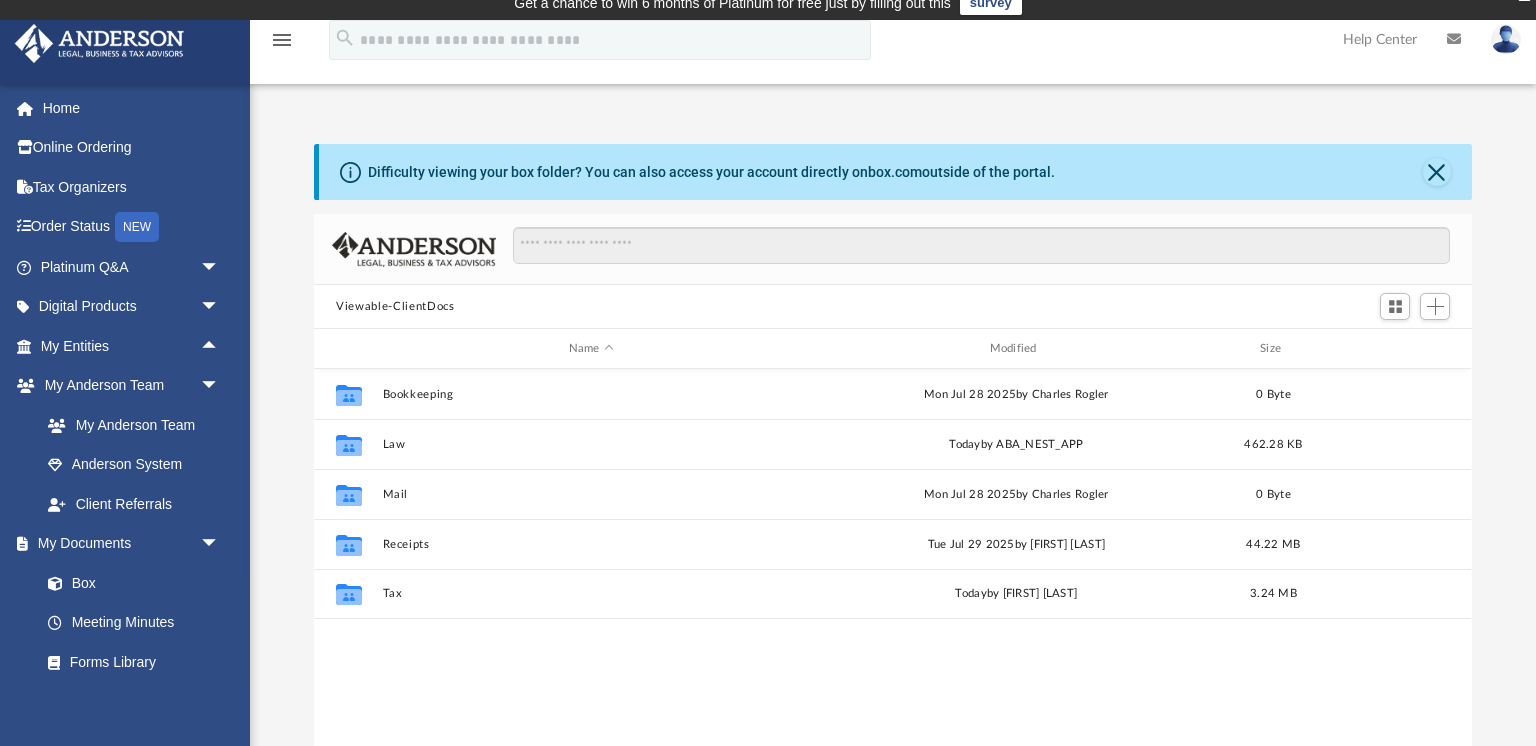 scroll, scrollTop: 0, scrollLeft: 0, axis: both 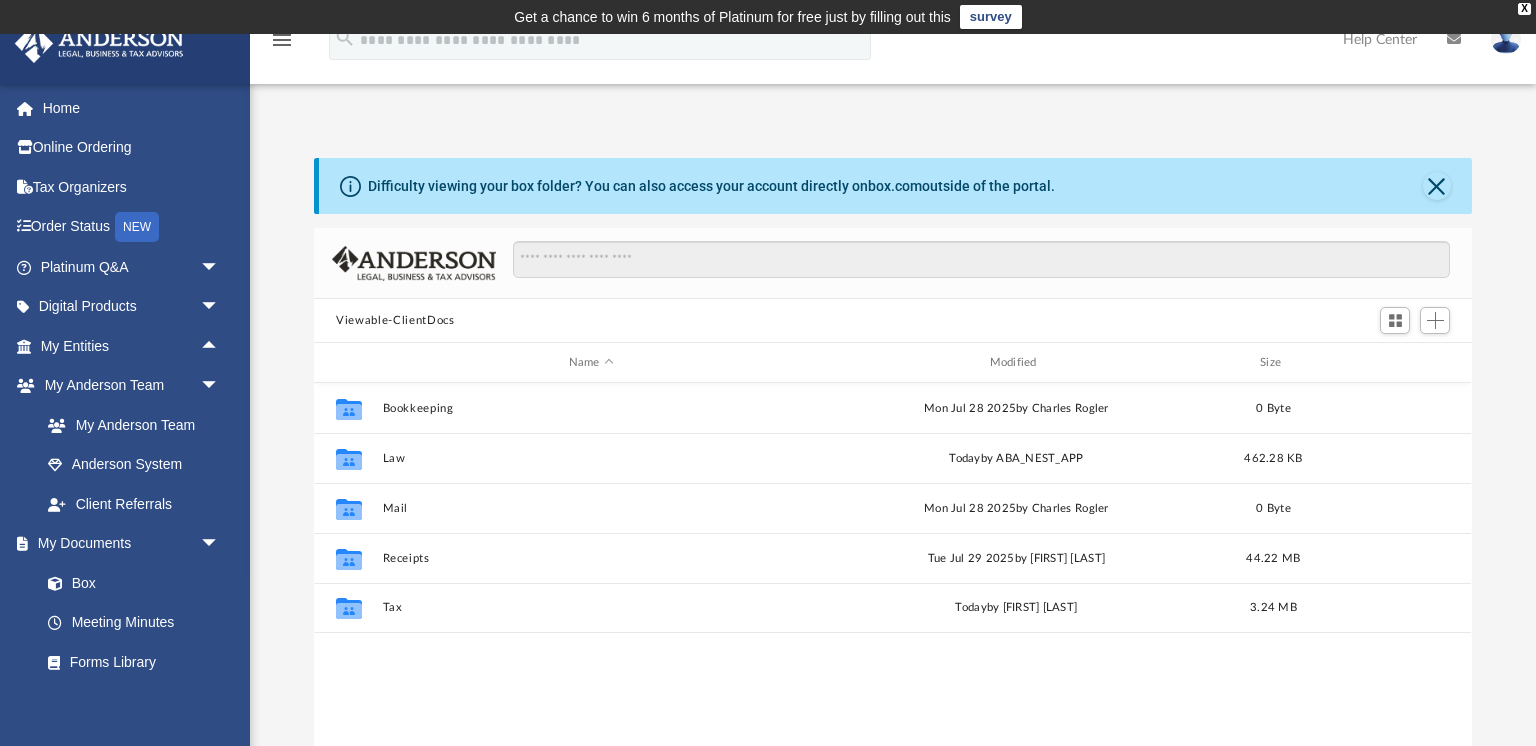 click on "survey" at bounding box center [991, 17] 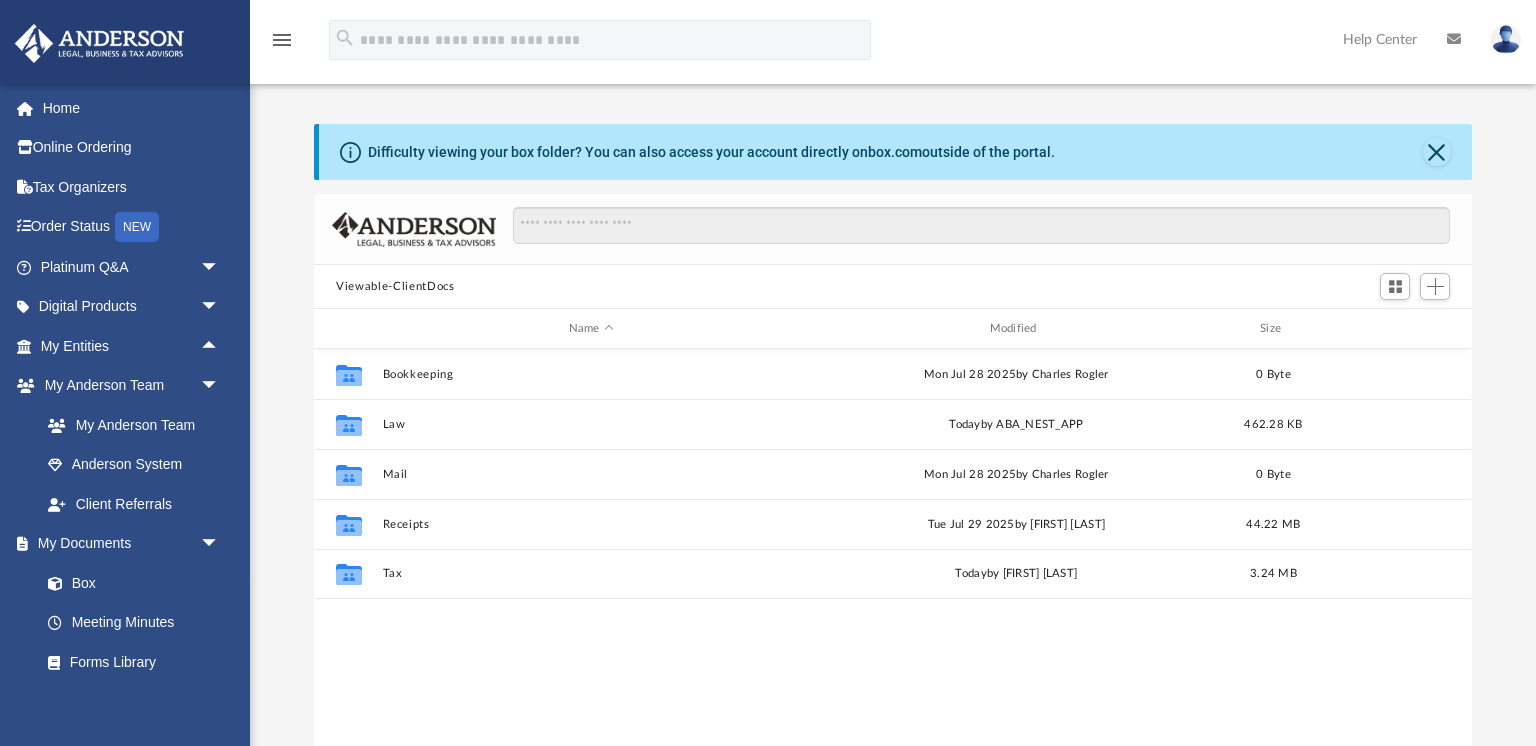 click on "Difficulty viewing your box folder? You can also access your account directly on  box.com  outside of the portal.  No Client Folder Found - Please contact   your team   for assistance.  Viewable-ClientDocs Name    Modified    Size    Collaborated Folder Bookkeeping Mon Jul 28 2025  by Charles Rogler 0 Byte Collaborated Folder Law today  by ABA_NEST_APP 462.28 KB Collaborated Folder Mail Mon Jul 28 2025  by Charles Rogler 0 Byte Collaborated Folder Receipts Tue Jul 29 2025  by Nikhil Organti 44.22 MB Collaborated Folder Tax today  by Kathy Marks 3.24 MB Complete ..." at bounding box center (893, 443) 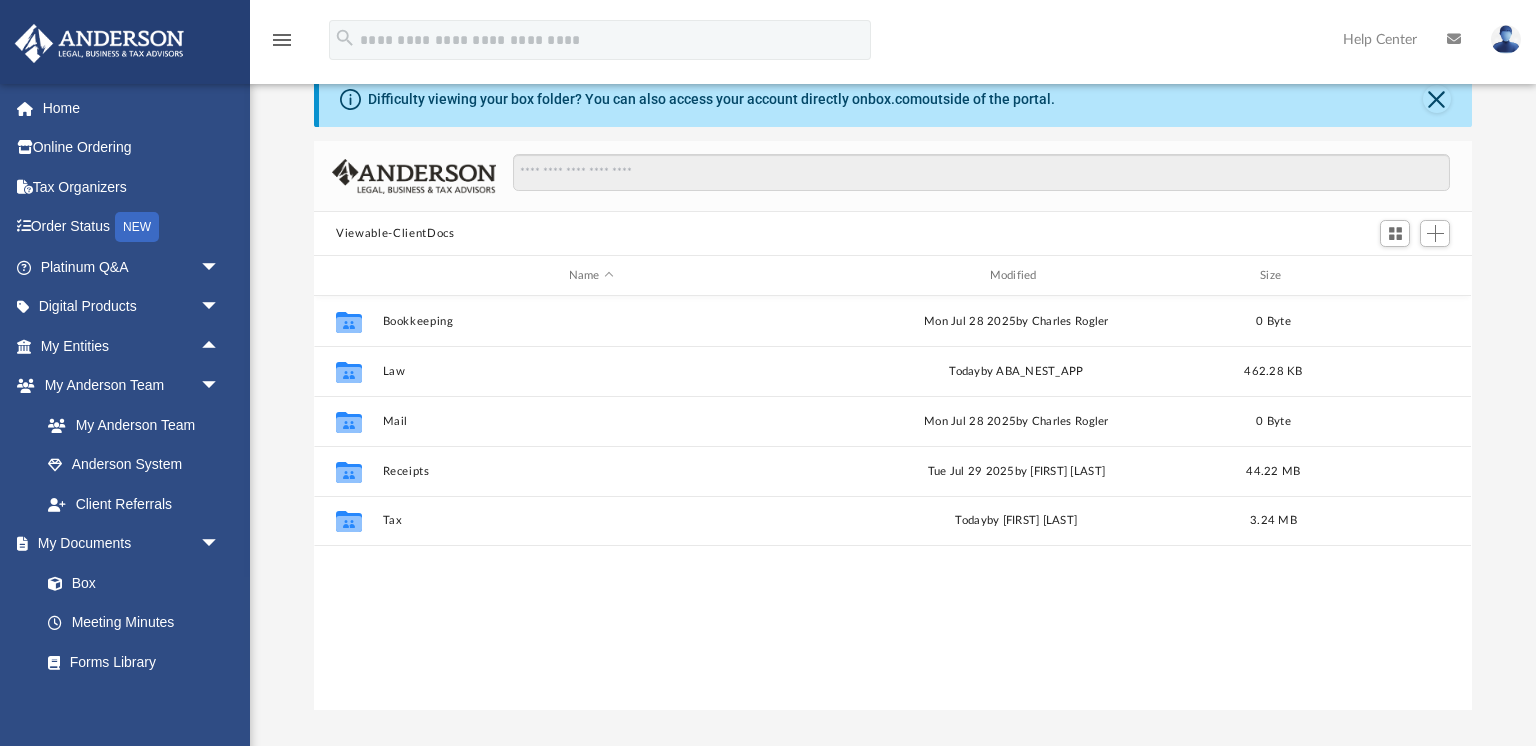 scroll, scrollTop: 55, scrollLeft: 0, axis: vertical 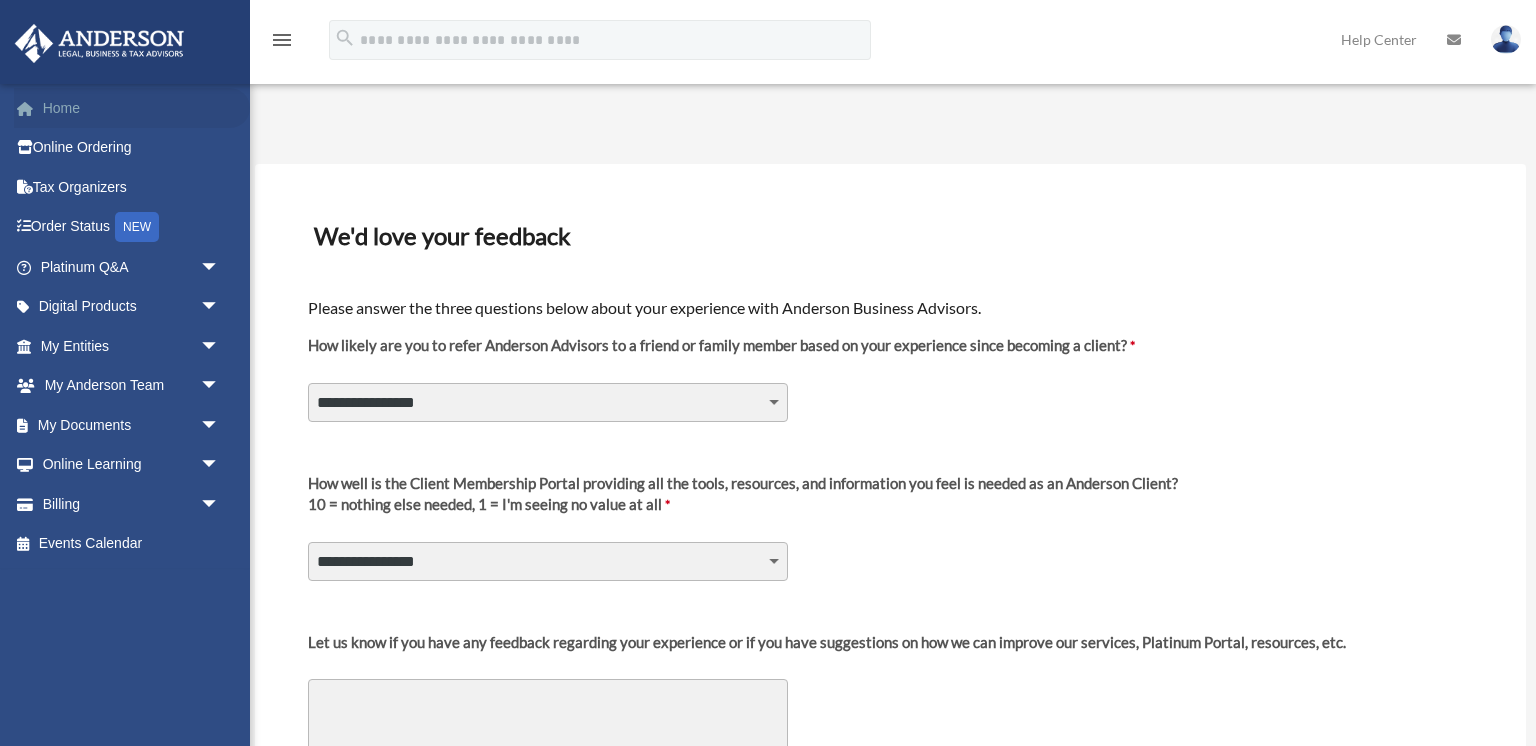 click on "Home" at bounding box center (132, 108) 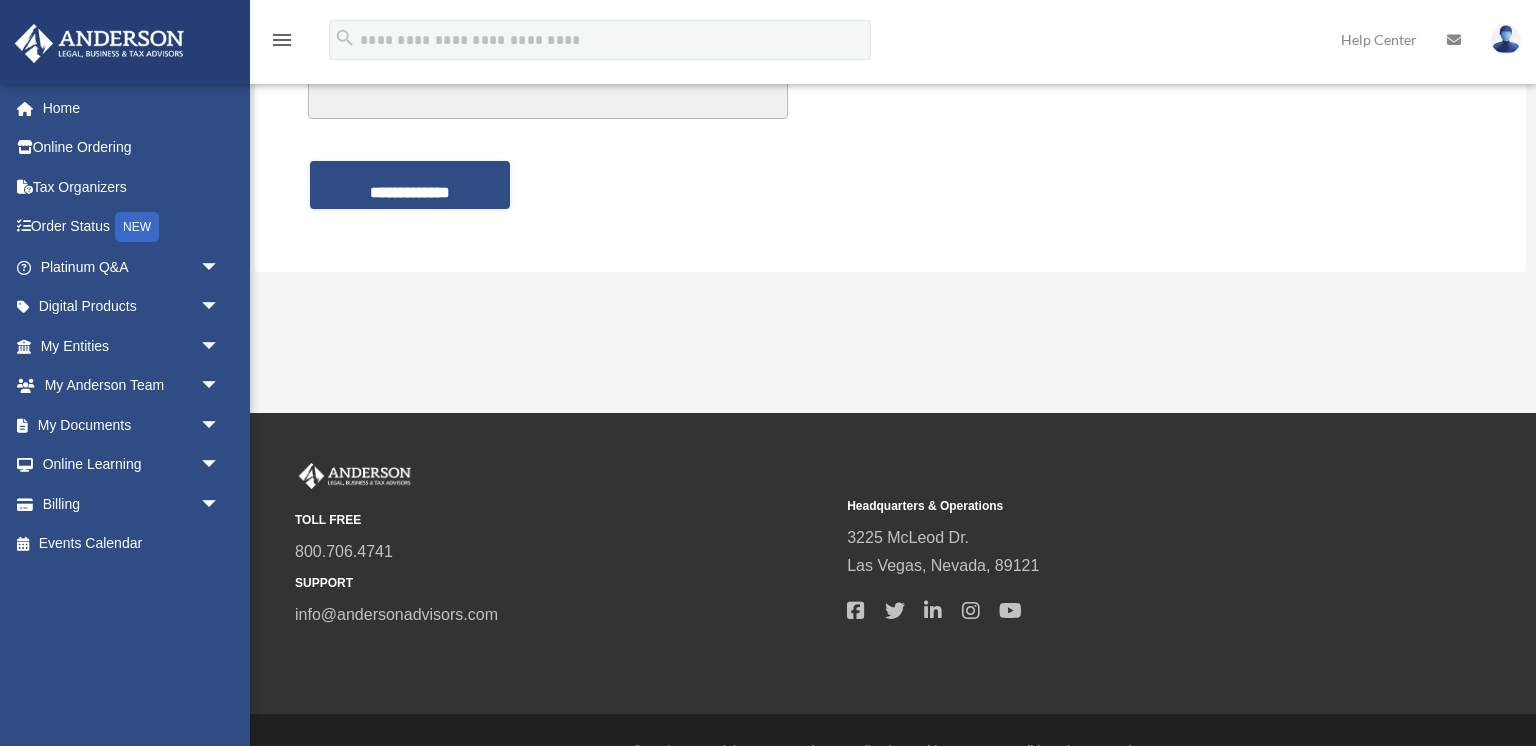 scroll, scrollTop: 0, scrollLeft: 0, axis: both 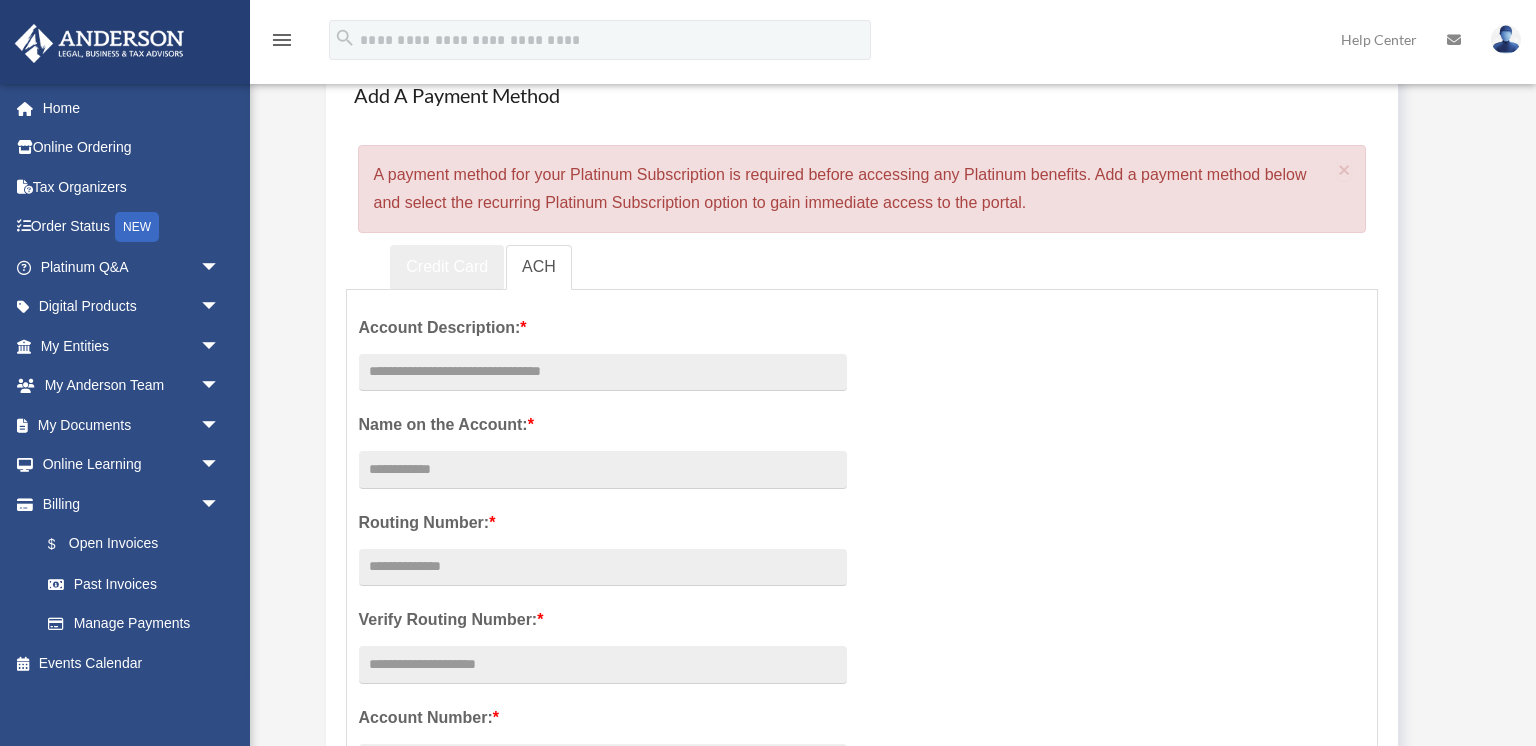 click on "Credit Card" at bounding box center (447, 267) 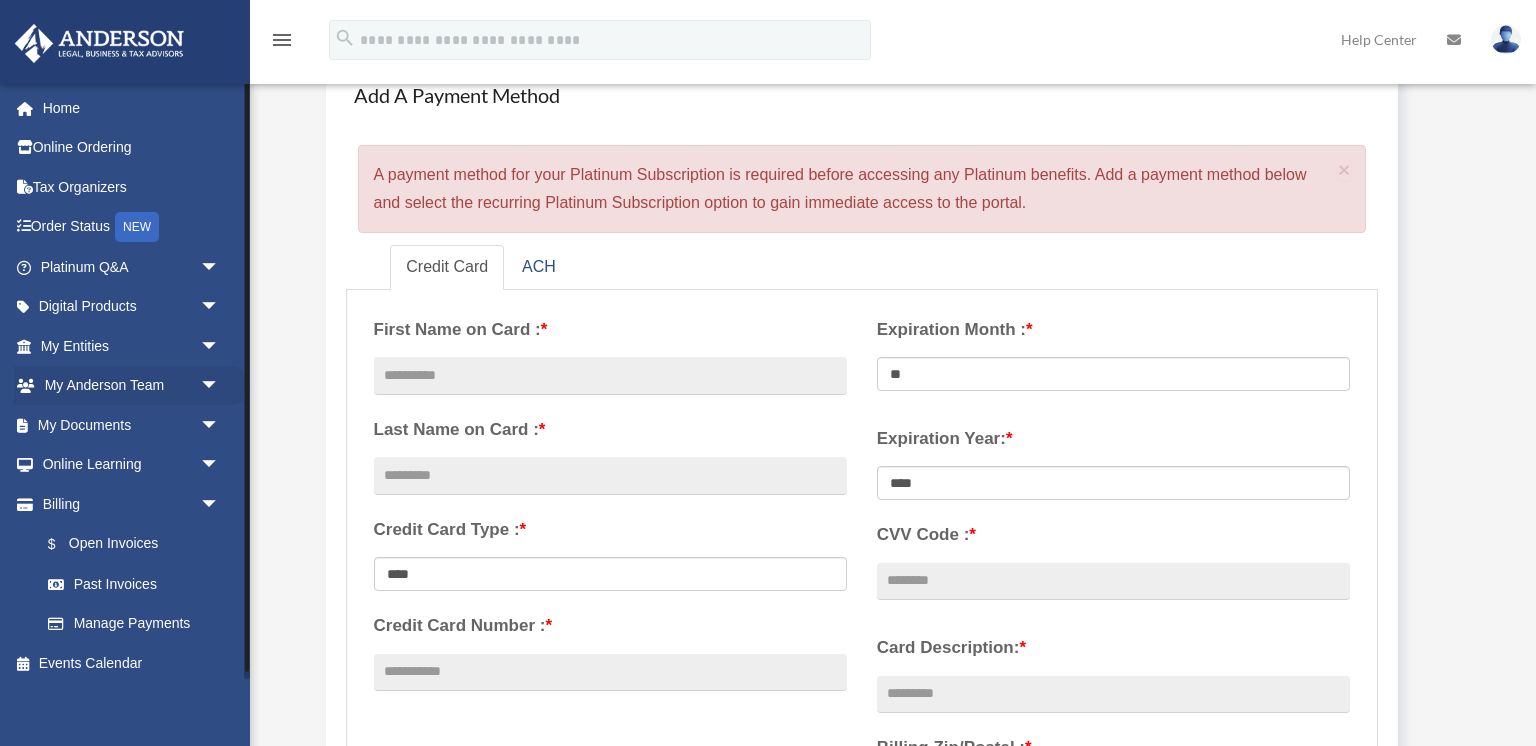 scroll, scrollTop: 7, scrollLeft: 0, axis: vertical 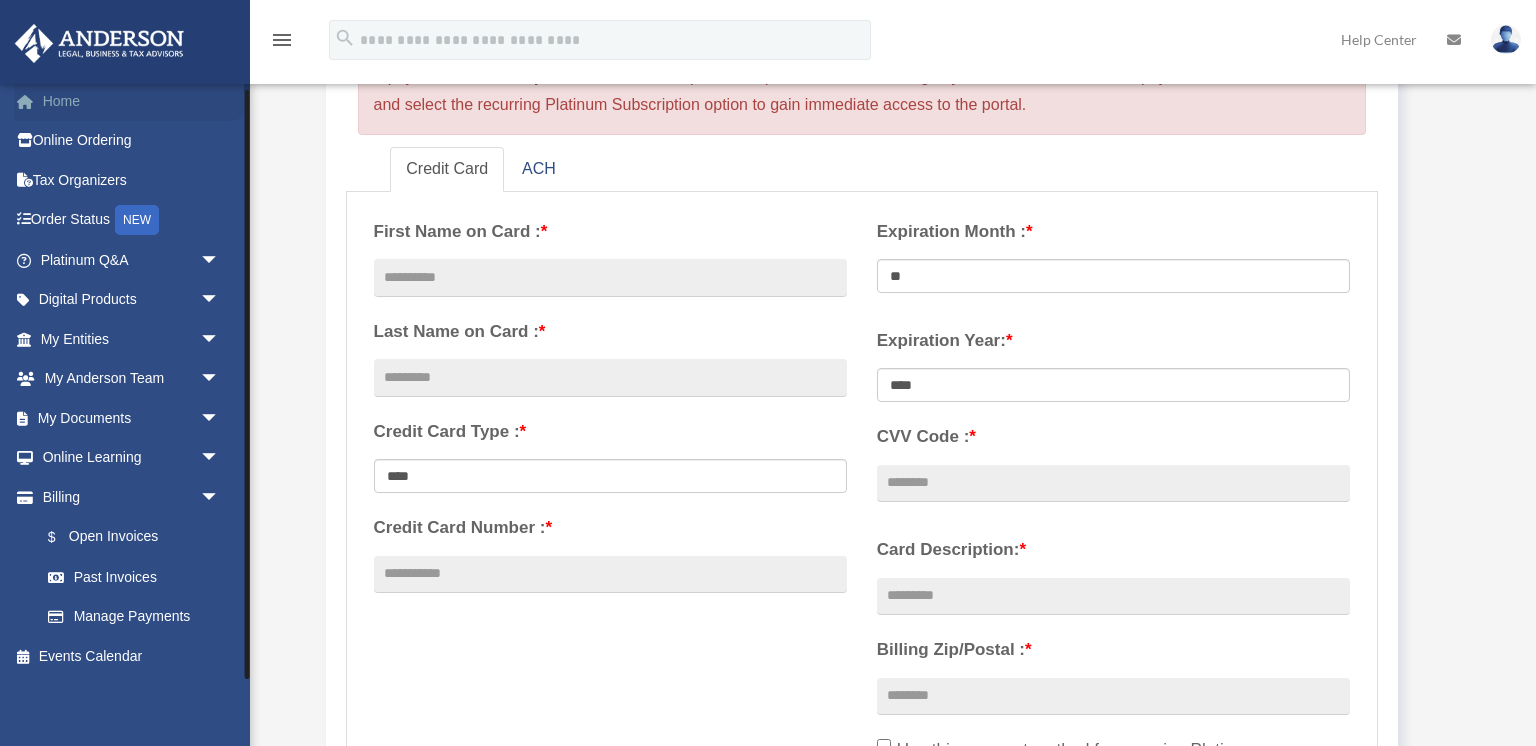 click on "Home" at bounding box center [132, 101] 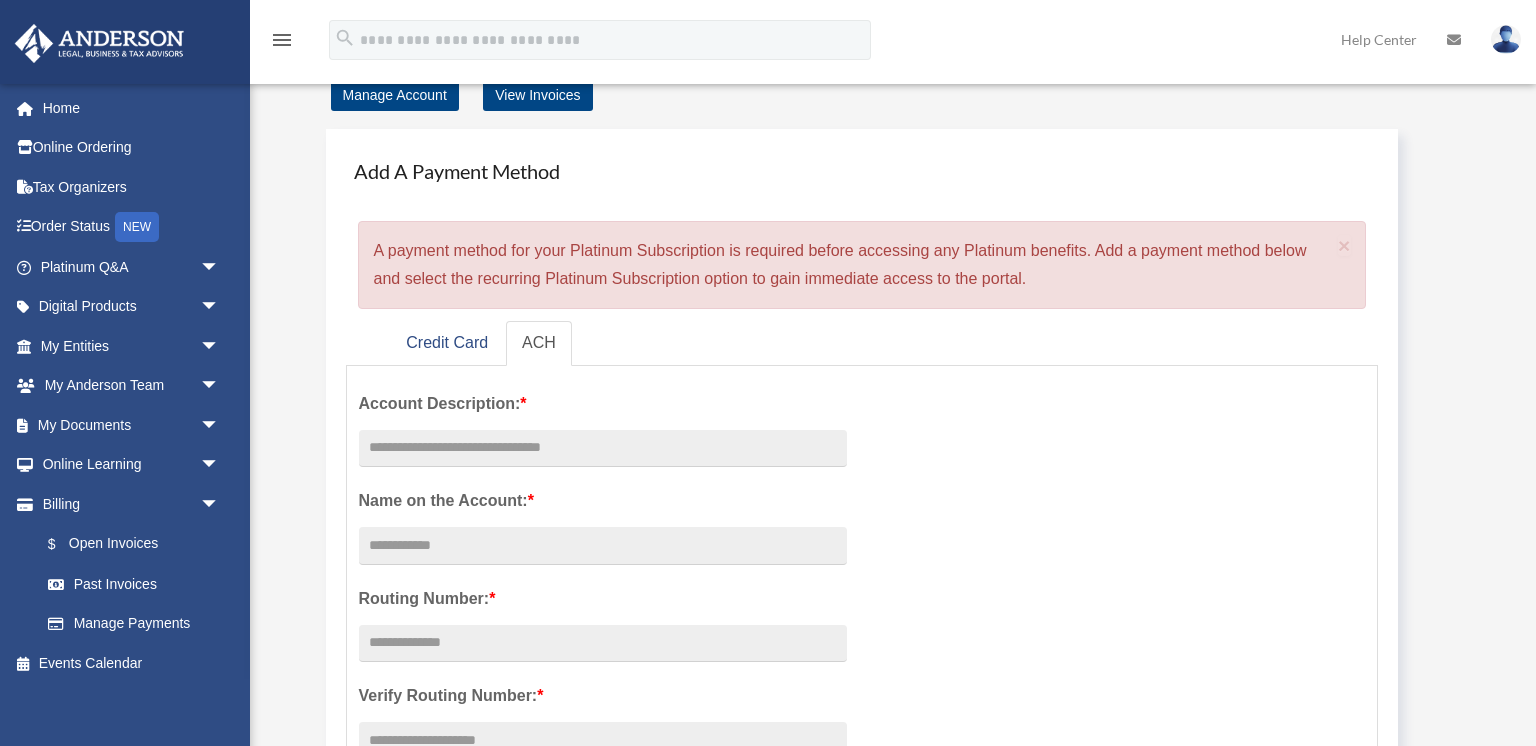 scroll, scrollTop: 0, scrollLeft: 0, axis: both 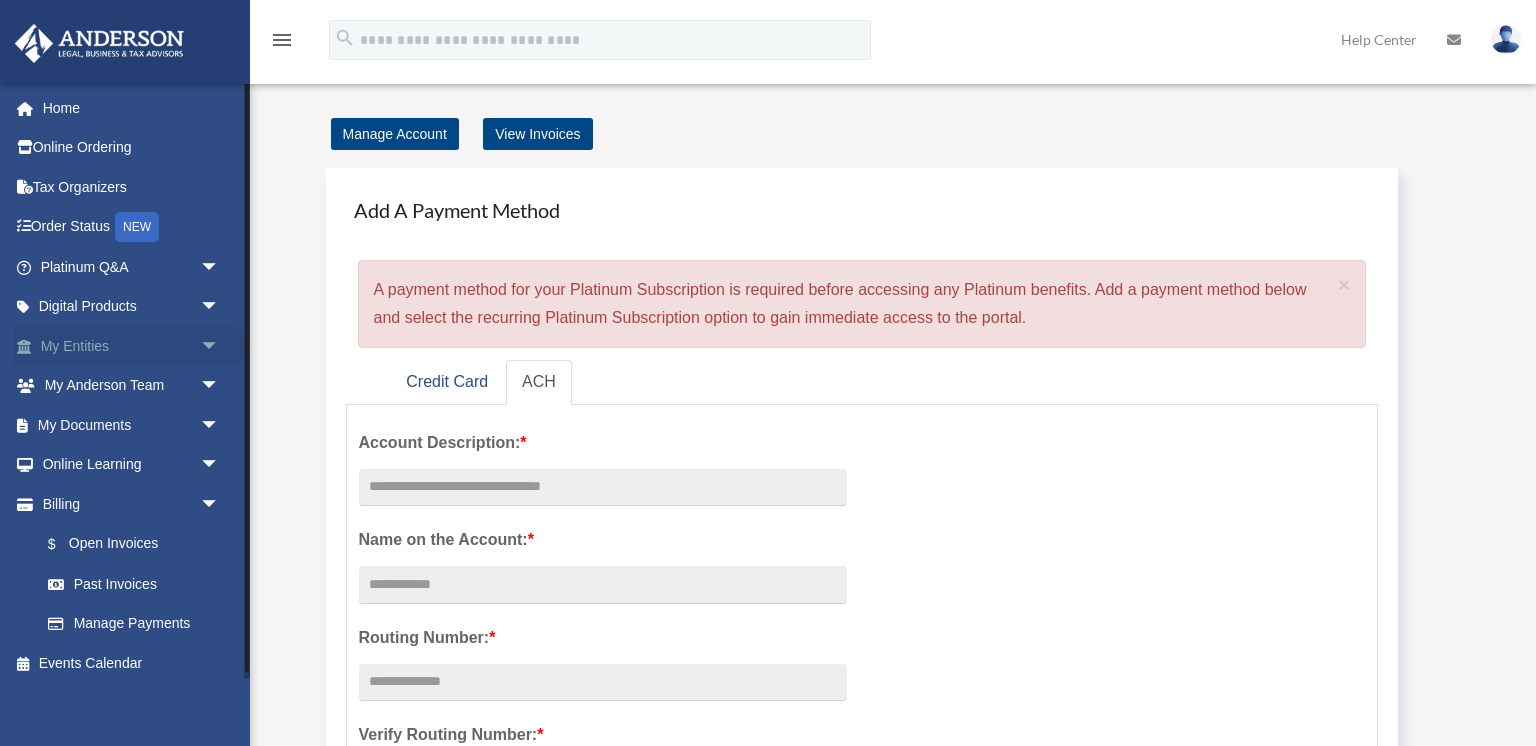 click on "arrow_drop_down" at bounding box center [220, 346] 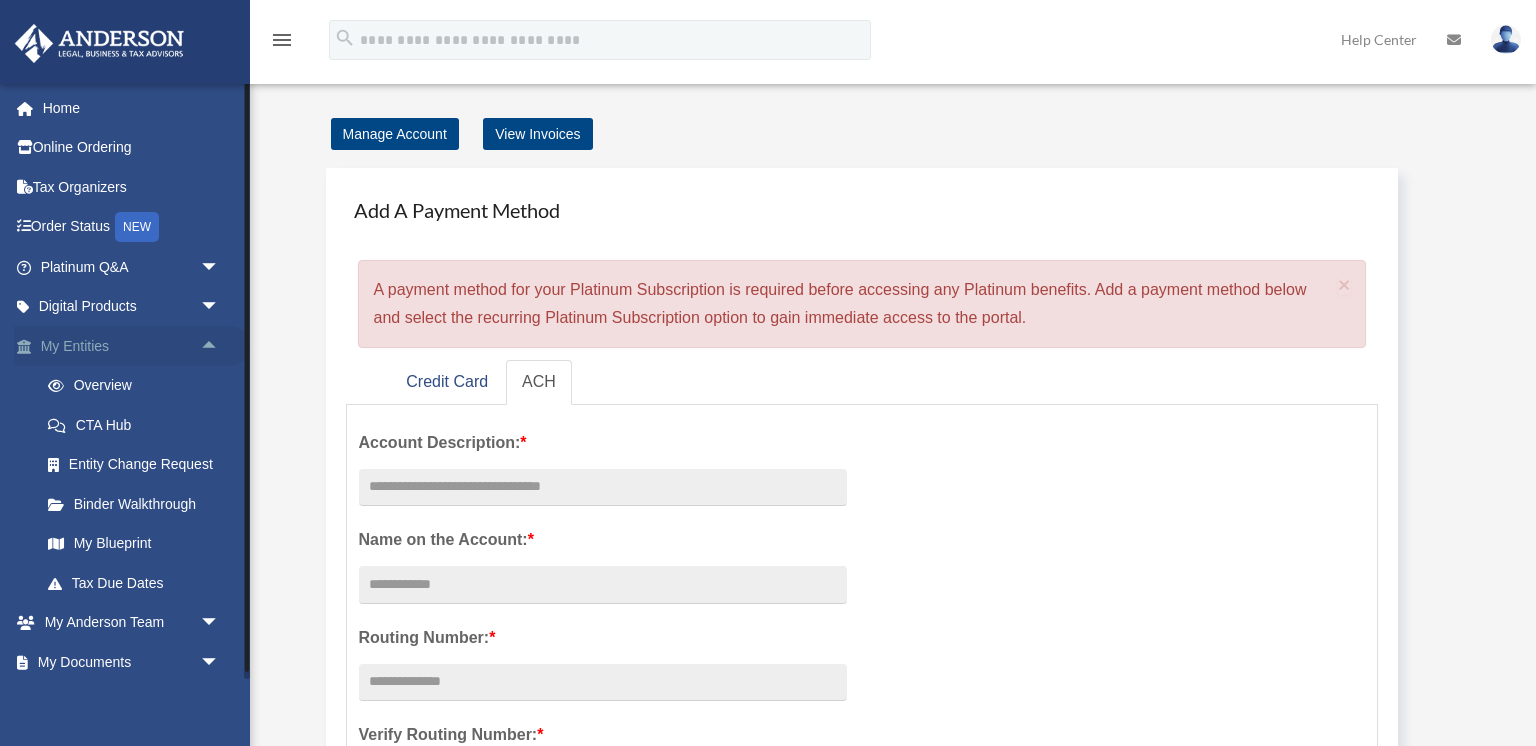 click on "arrow_drop_up" at bounding box center (220, 346) 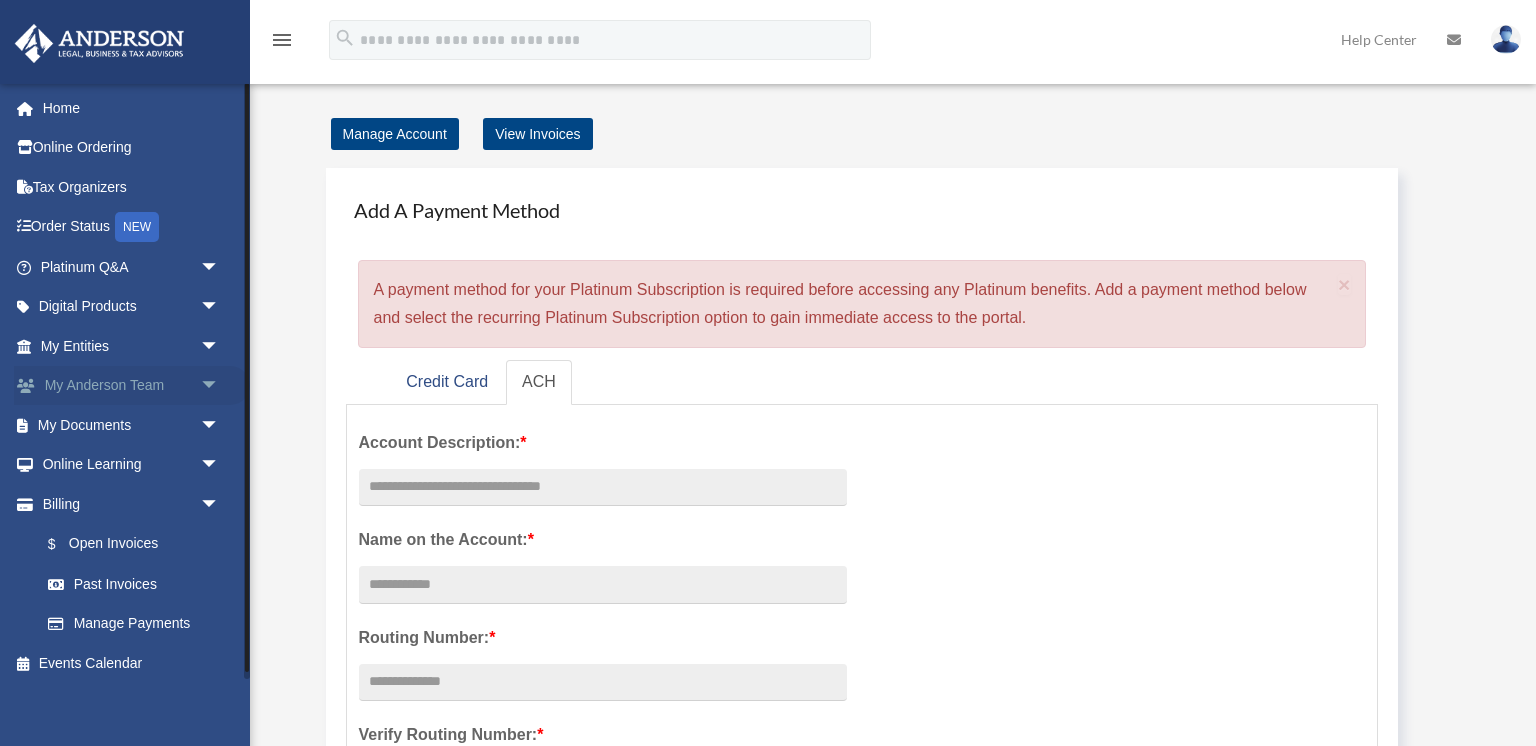 click on "arrow_drop_down" at bounding box center (220, 386) 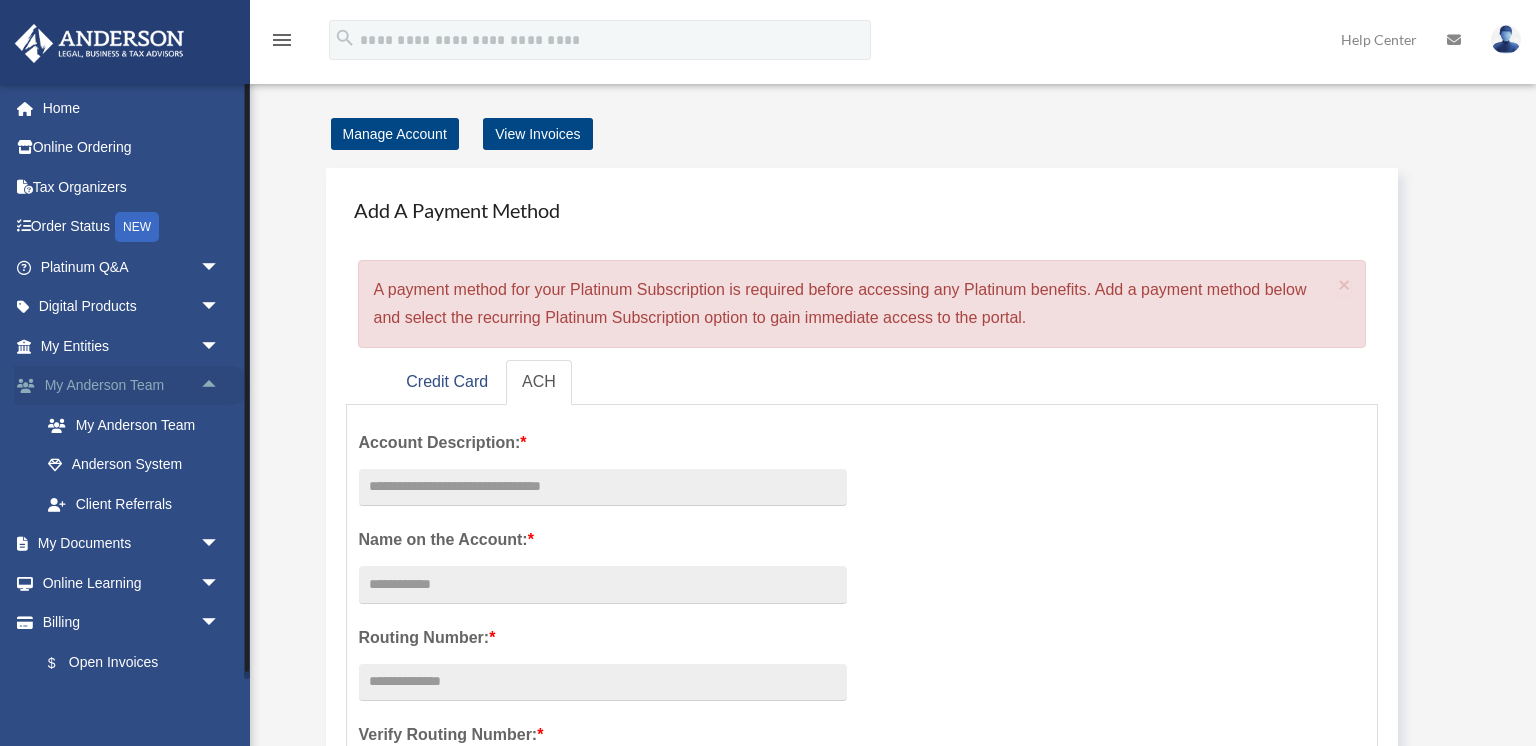 click on "arrow_drop_up" at bounding box center [220, 386] 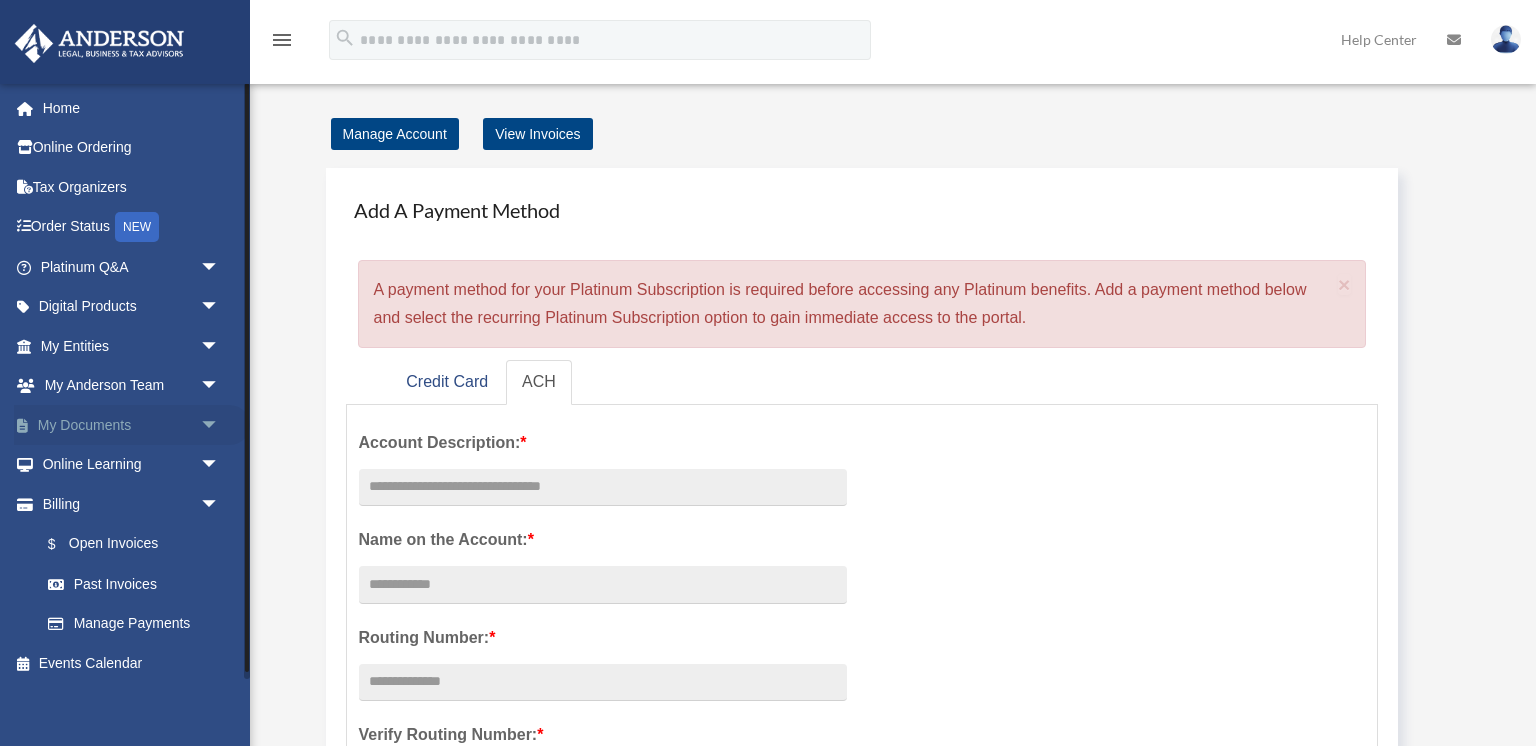 click on "arrow_drop_down" at bounding box center (220, 425) 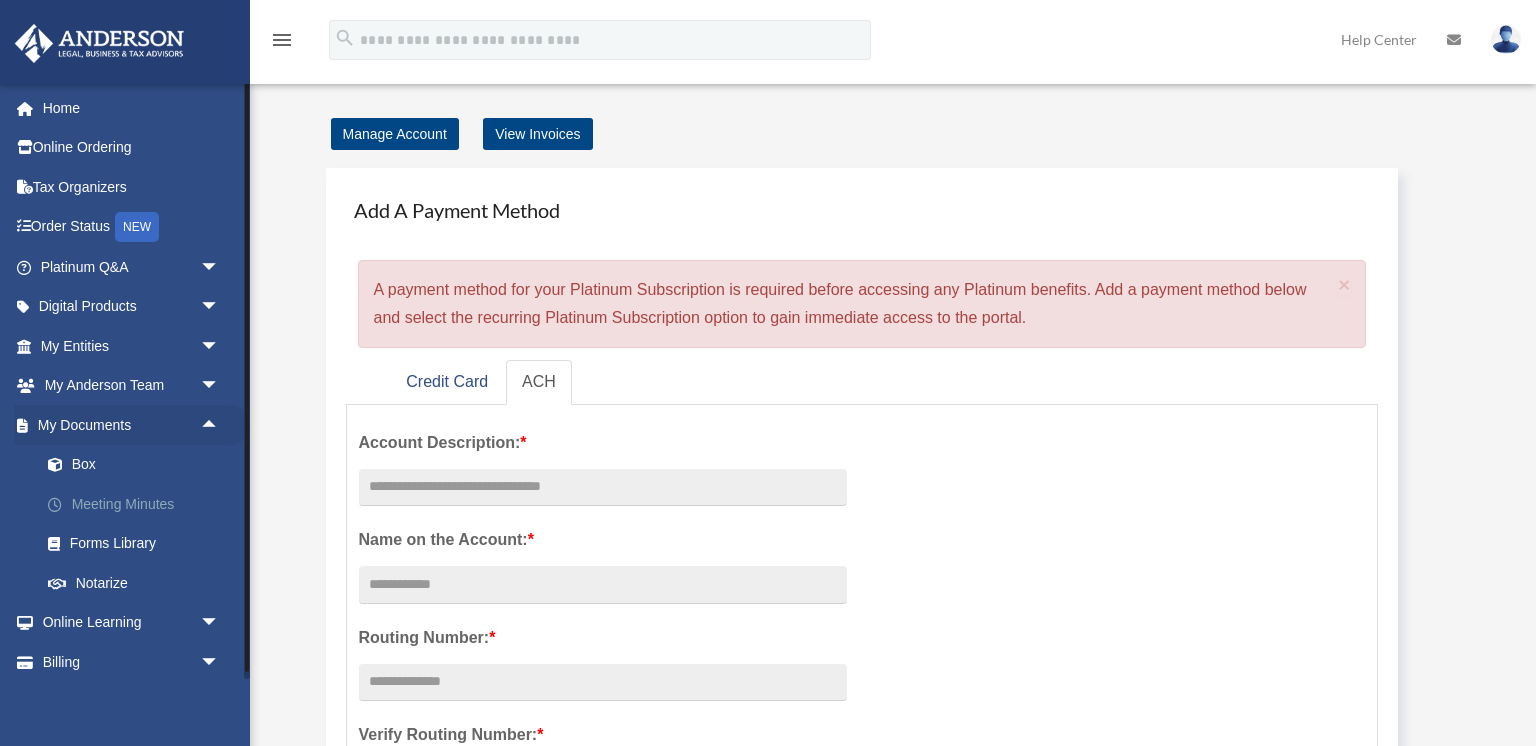 click on "Meeting Minutes" at bounding box center [139, 504] 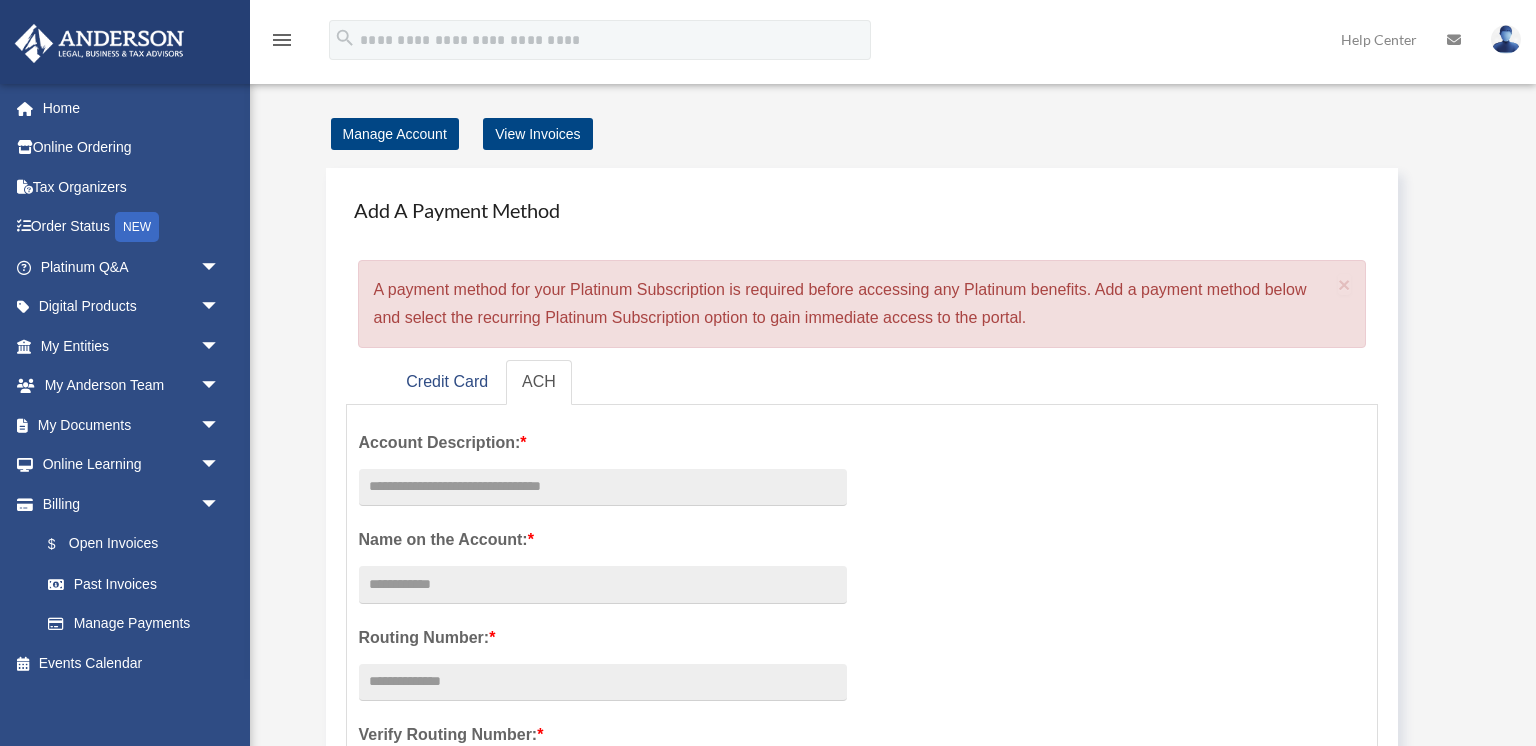 scroll, scrollTop: 0, scrollLeft: 0, axis: both 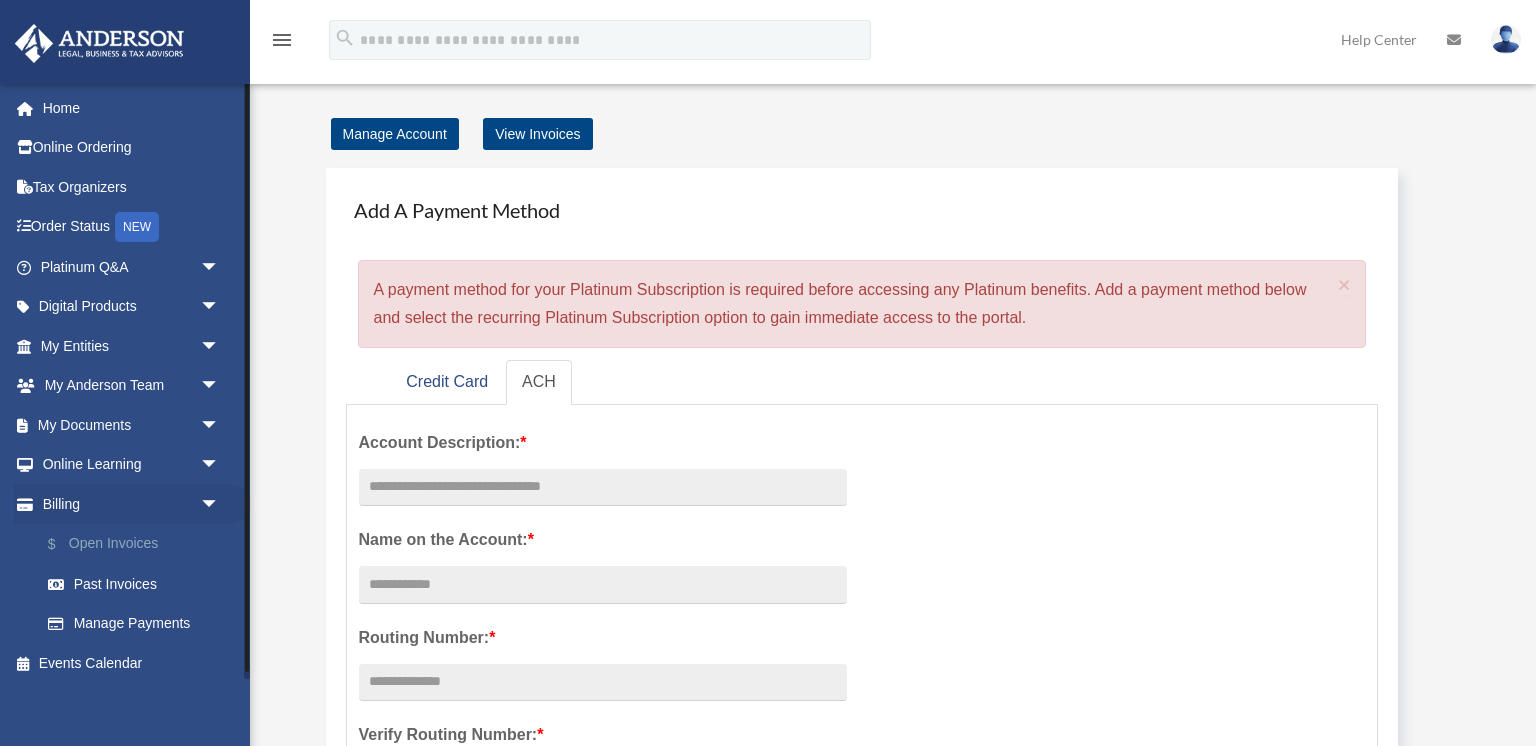 click on "$ Open Invoices" at bounding box center [139, 544] 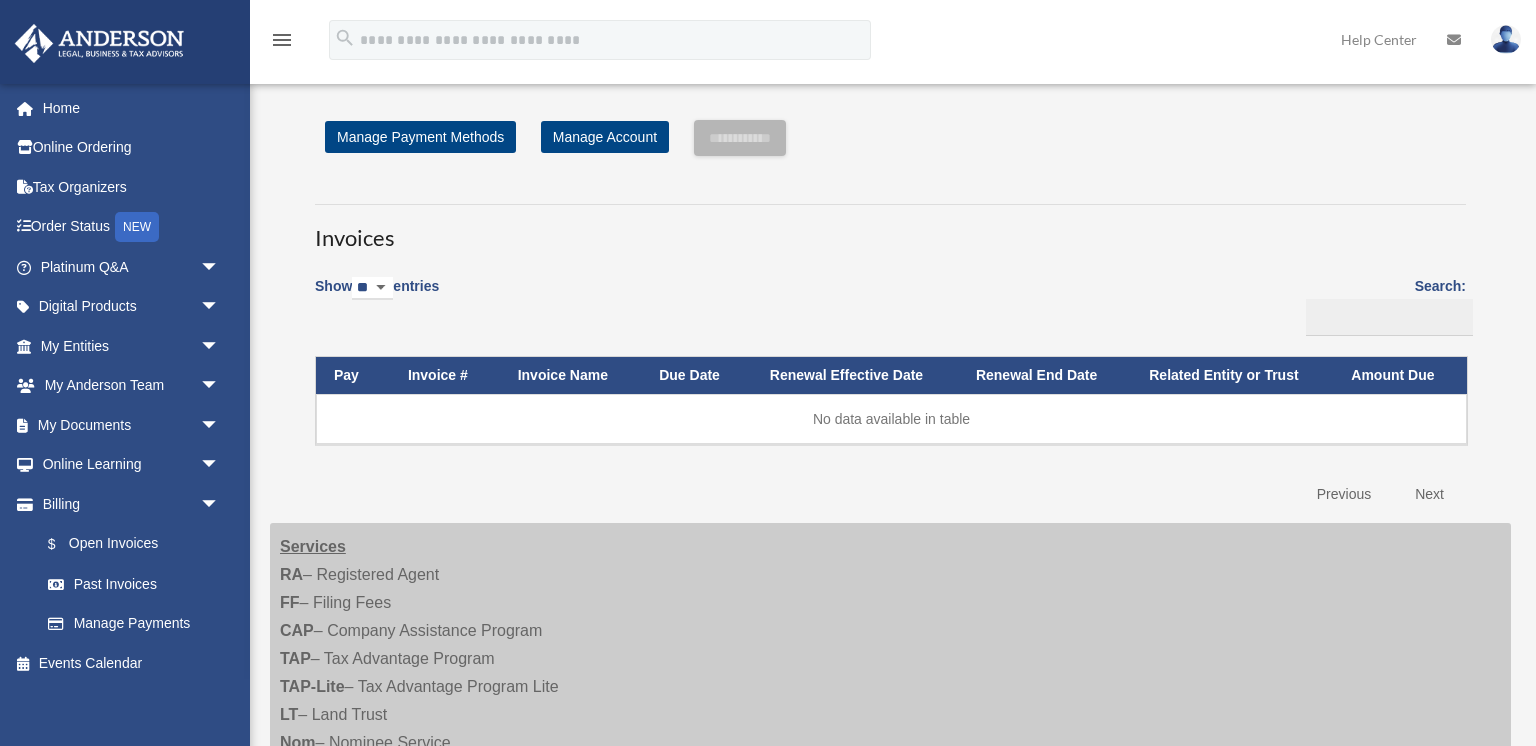 scroll, scrollTop: 0, scrollLeft: 0, axis: both 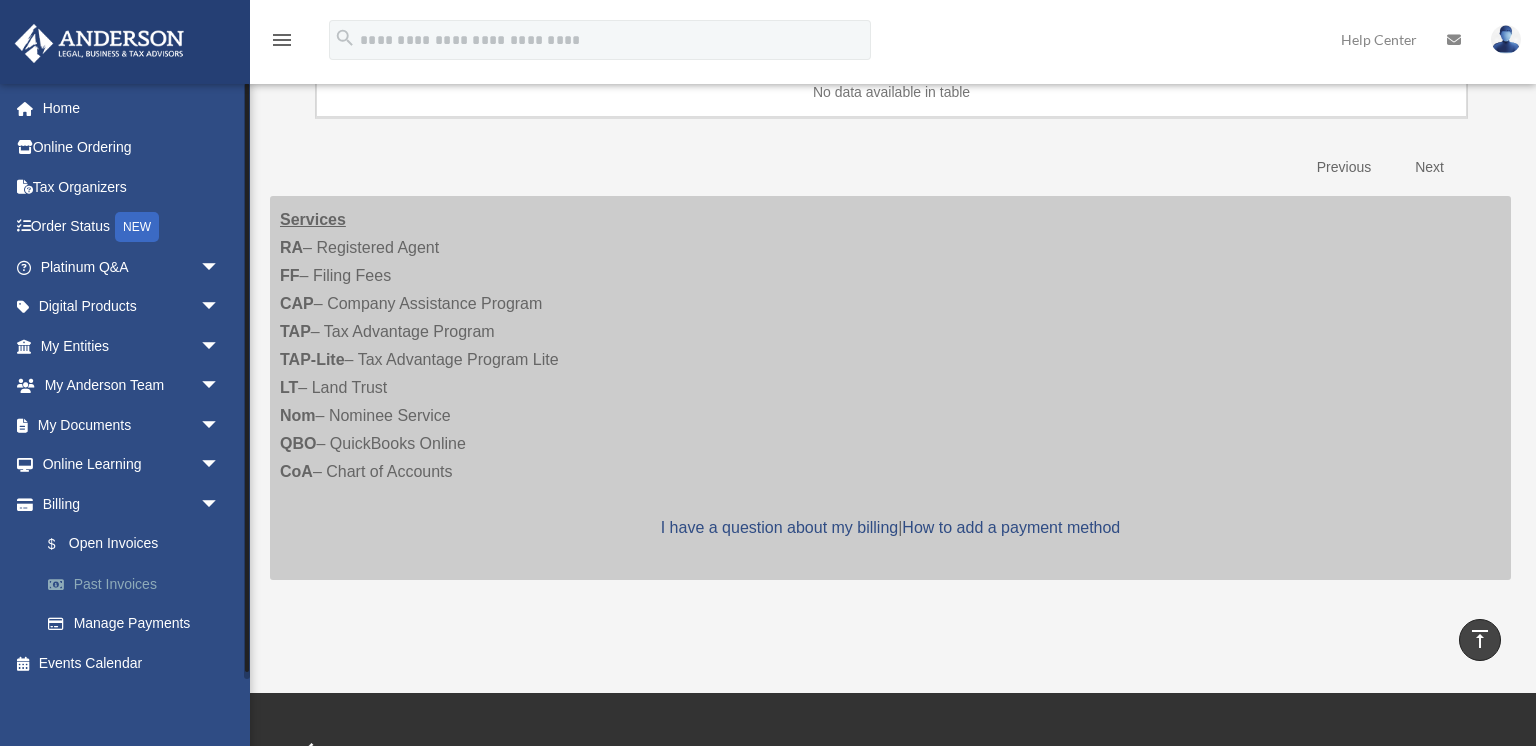 click on "Past Invoices" at bounding box center [139, 584] 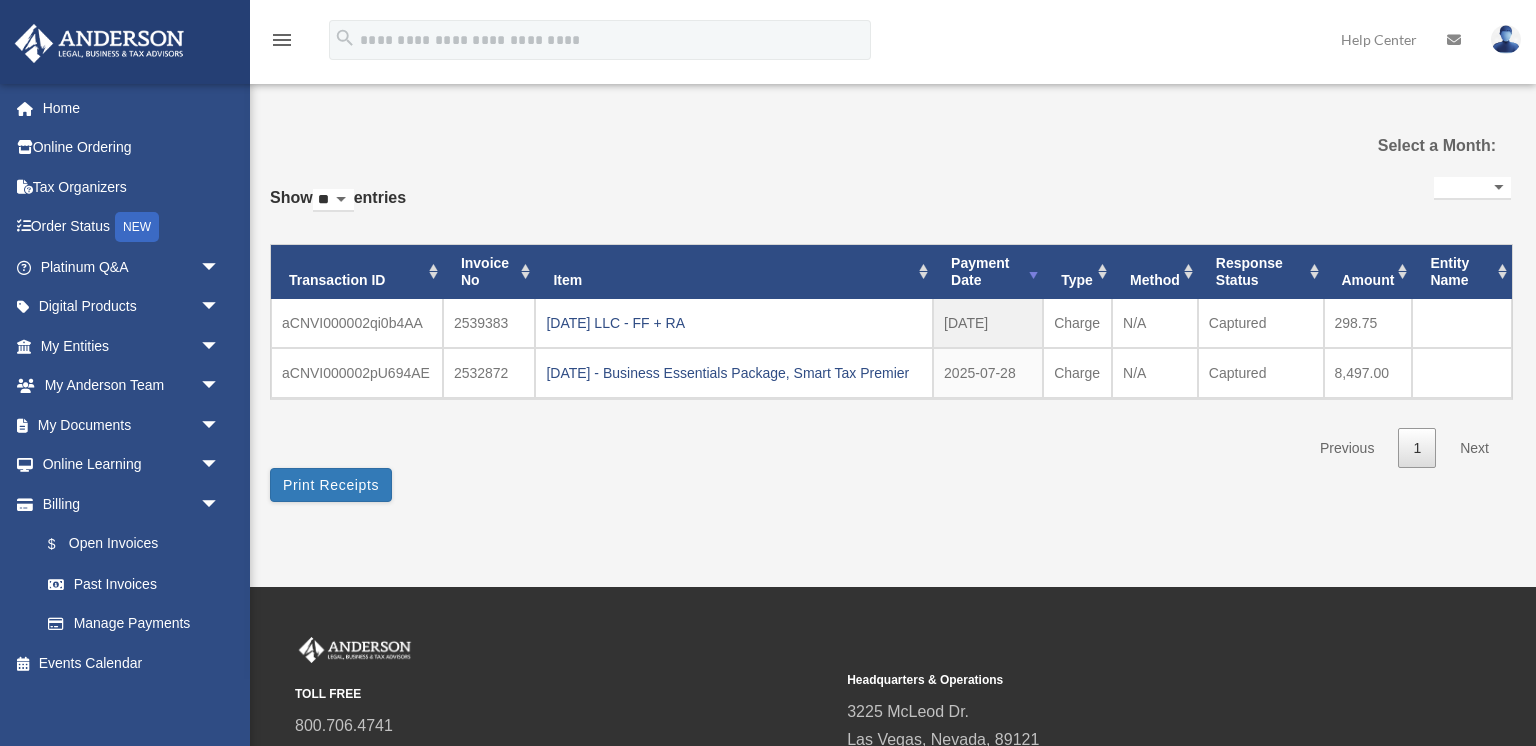 select 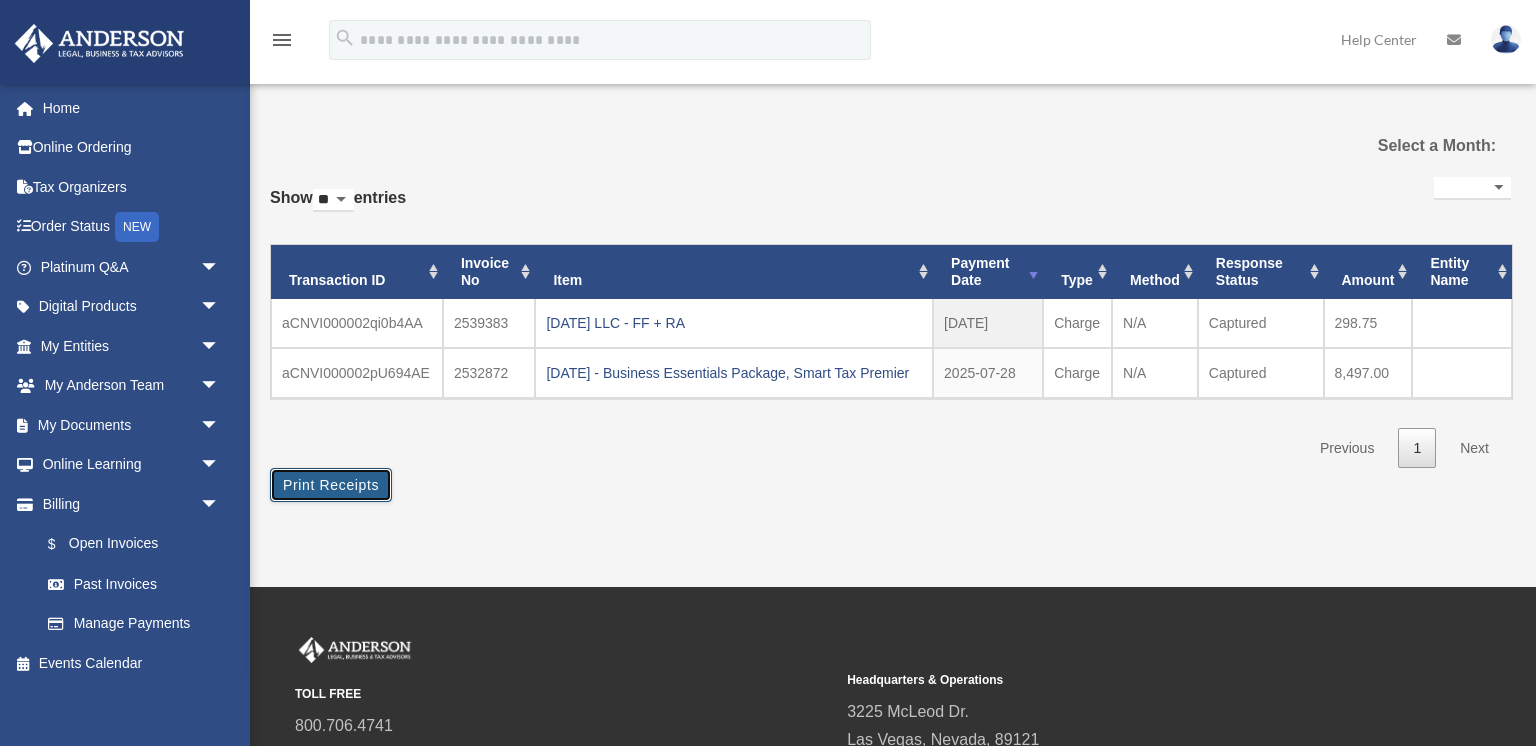 click on "Print Receipts" at bounding box center [331, 485] 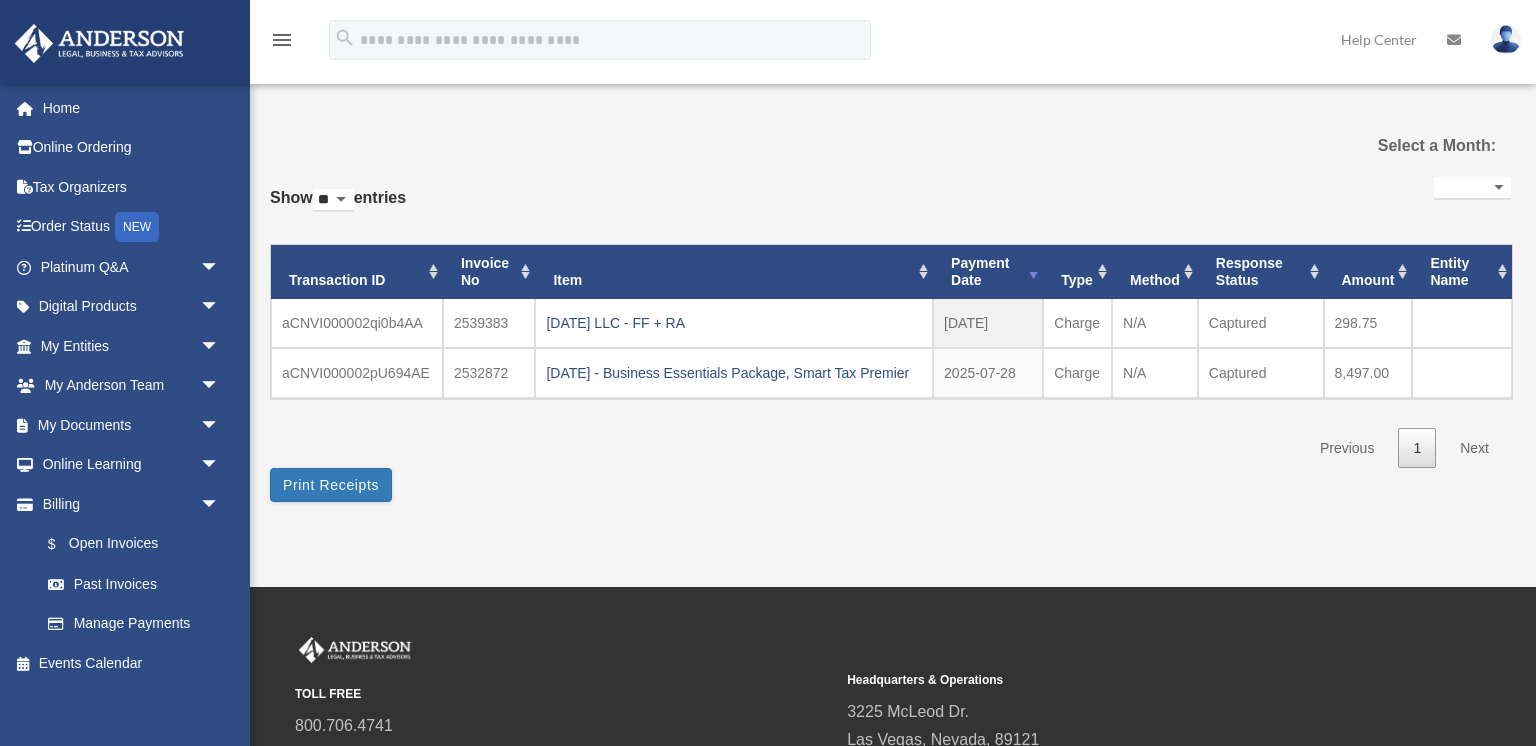 click on "**********" at bounding box center [890, 311] 